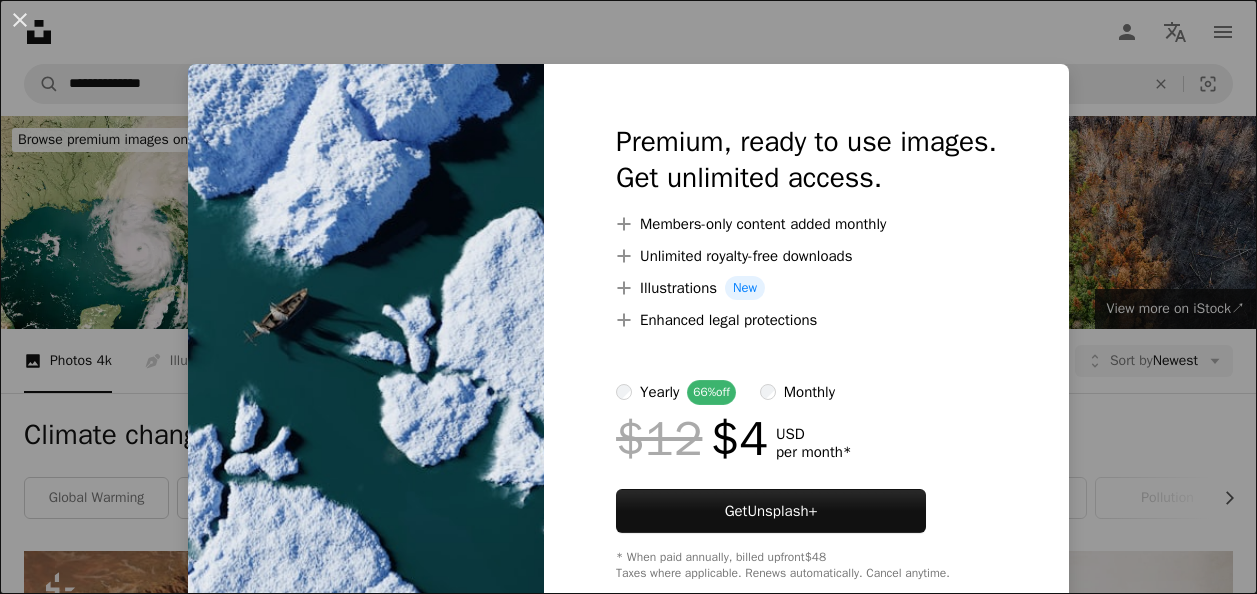 scroll, scrollTop: 1276, scrollLeft: 0, axis: vertical 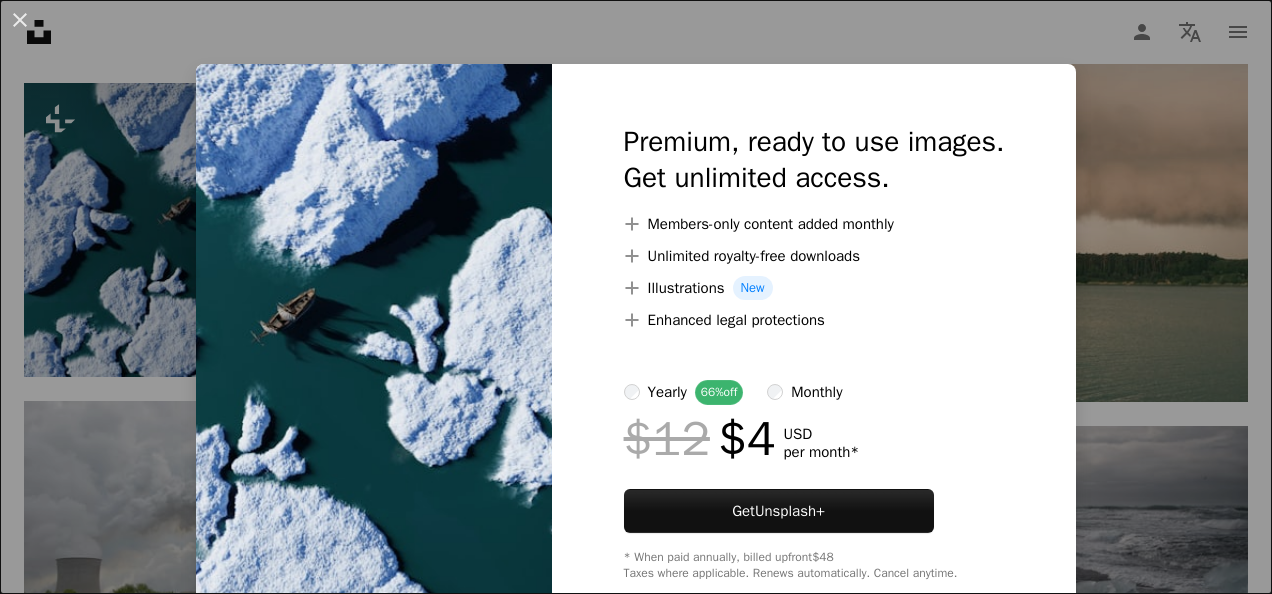 click at bounding box center [374, 352] 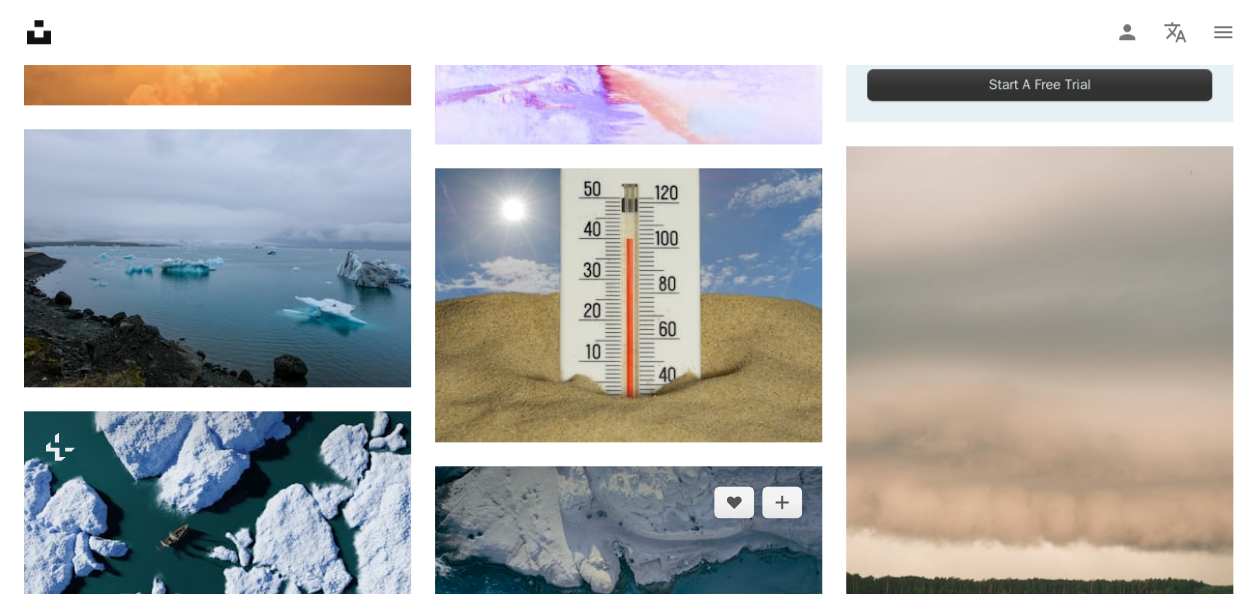 scroll, scrollTop: 934, scrollLeft: 0, axis: vertical 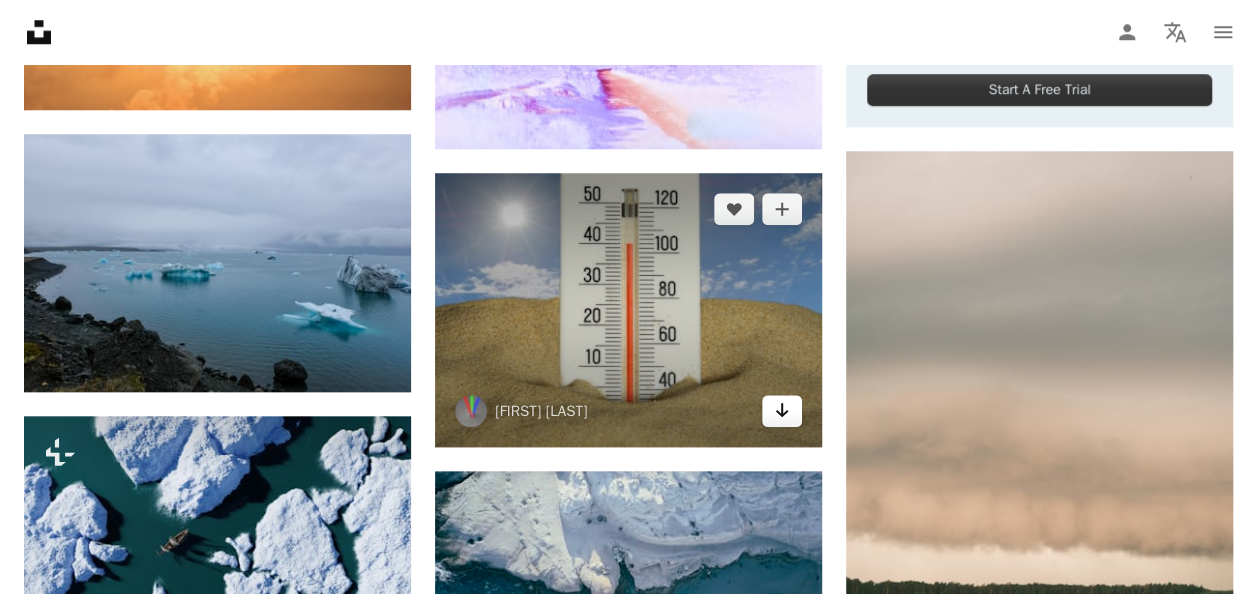 click on "Arrow pointing down" 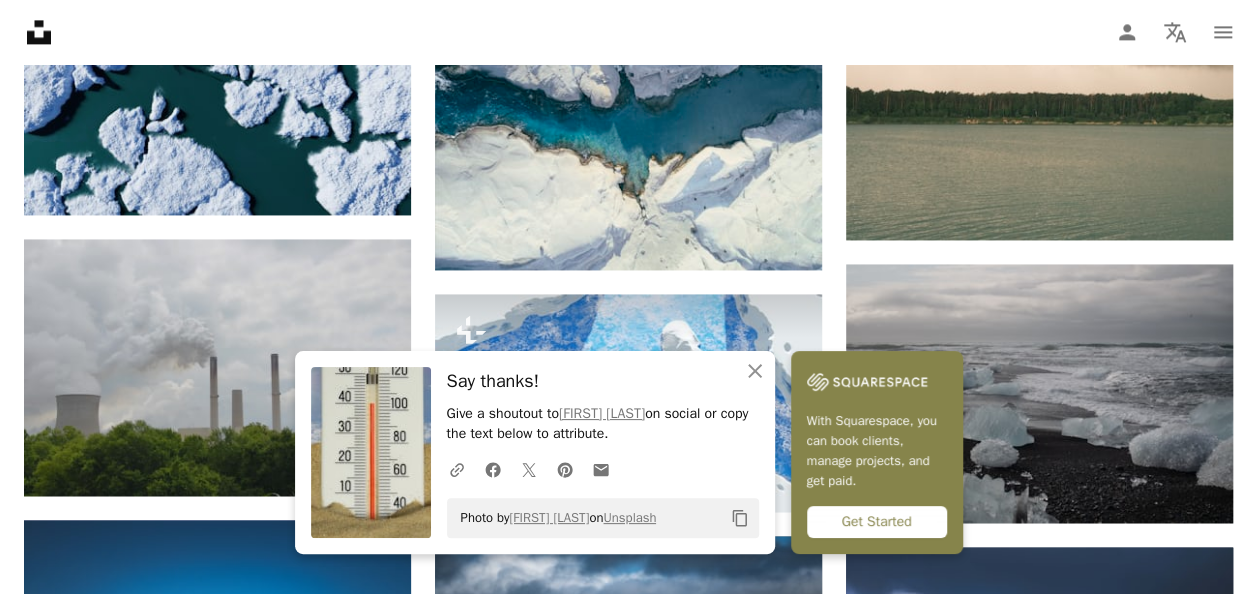 scroll, scrollTop: 1426, scrollLeft: 0, axis: vertical 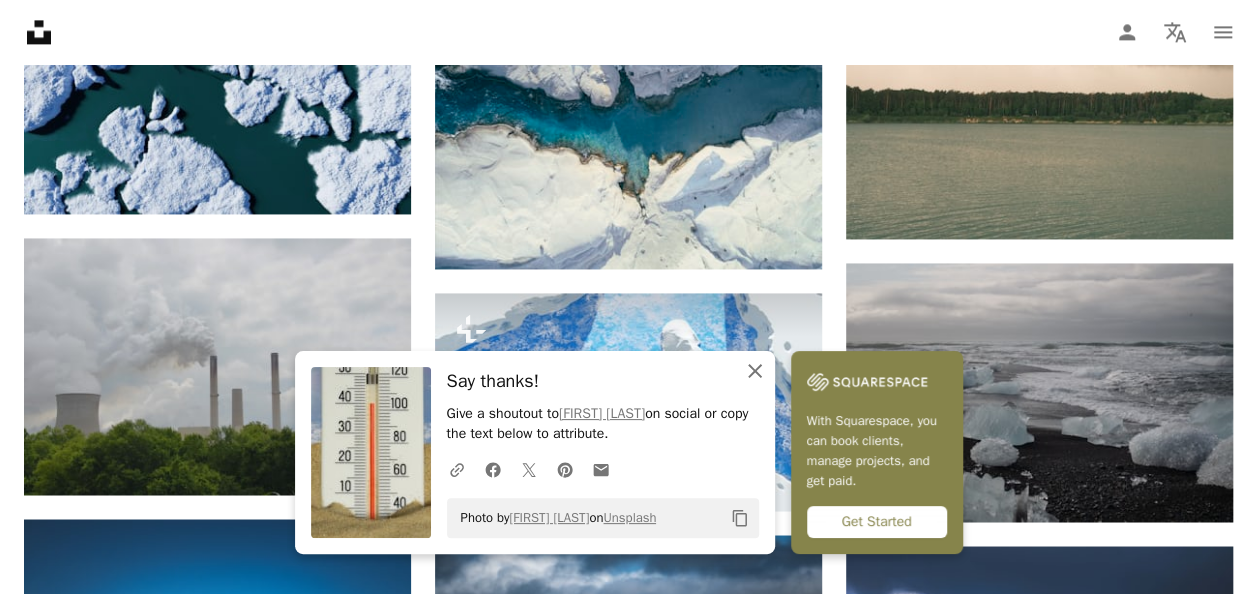 click 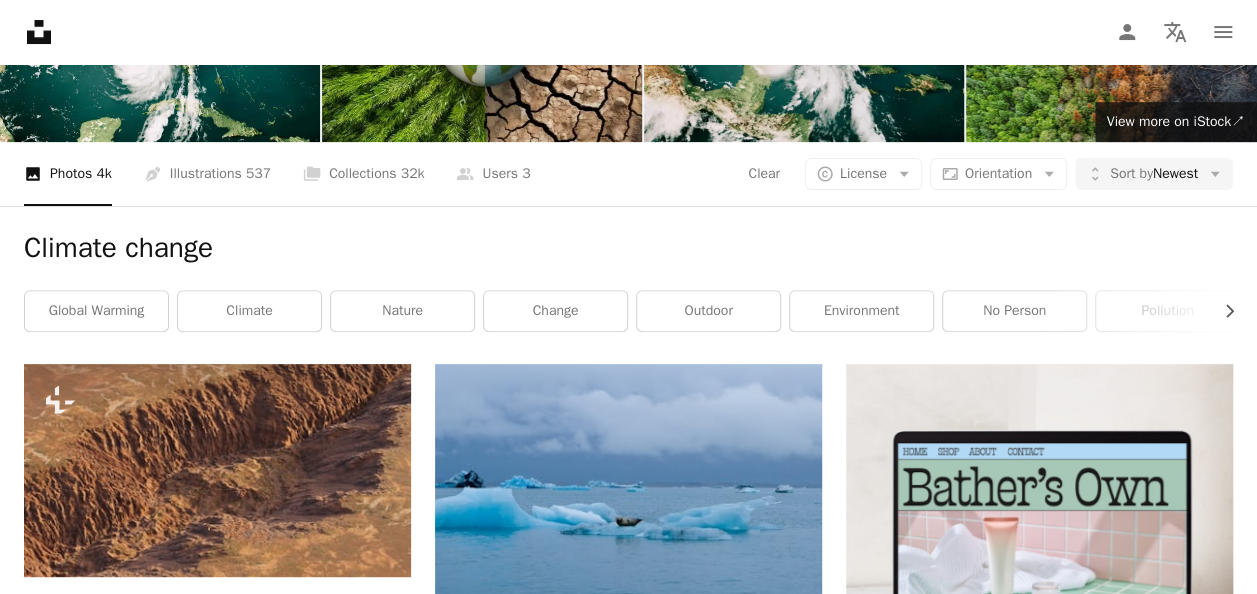 scroll, scrollTop: 188, scrollLeft: 0, axis: vertical 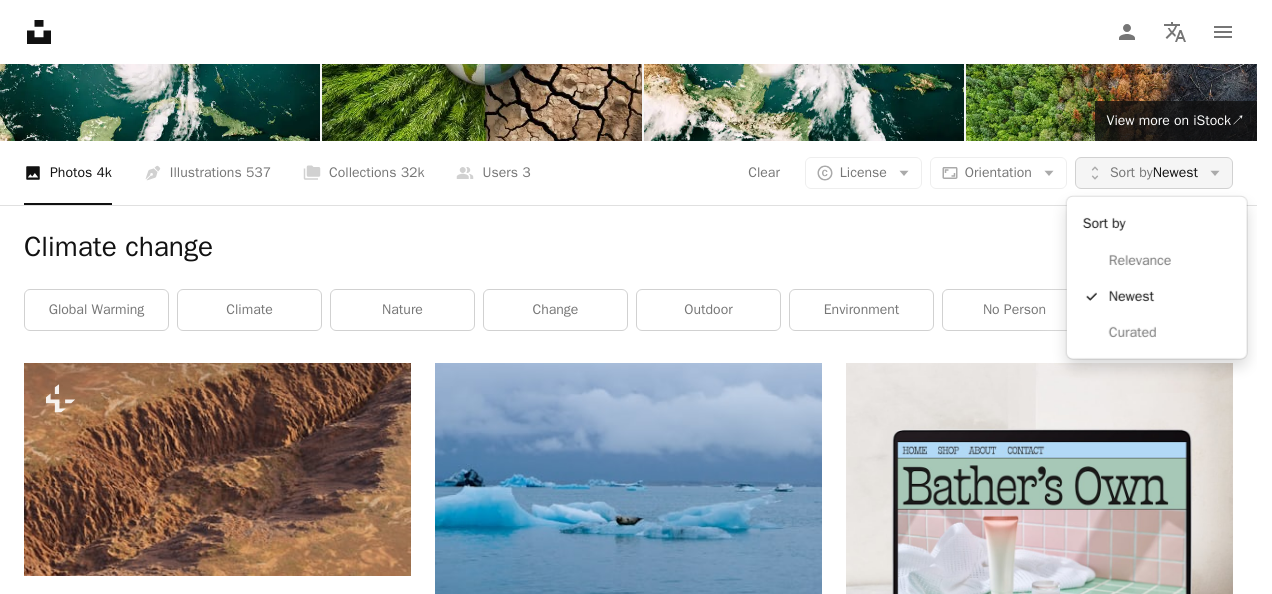 click on "Arrow down" 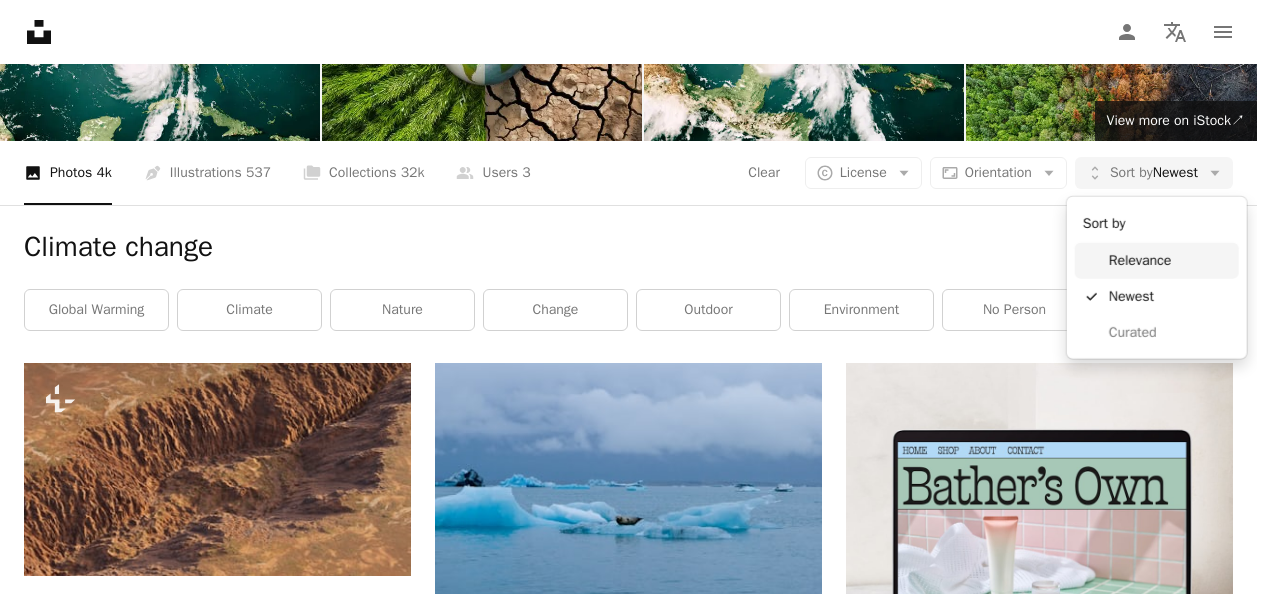 click on "Relevance" at bounding box center (1157, 261) 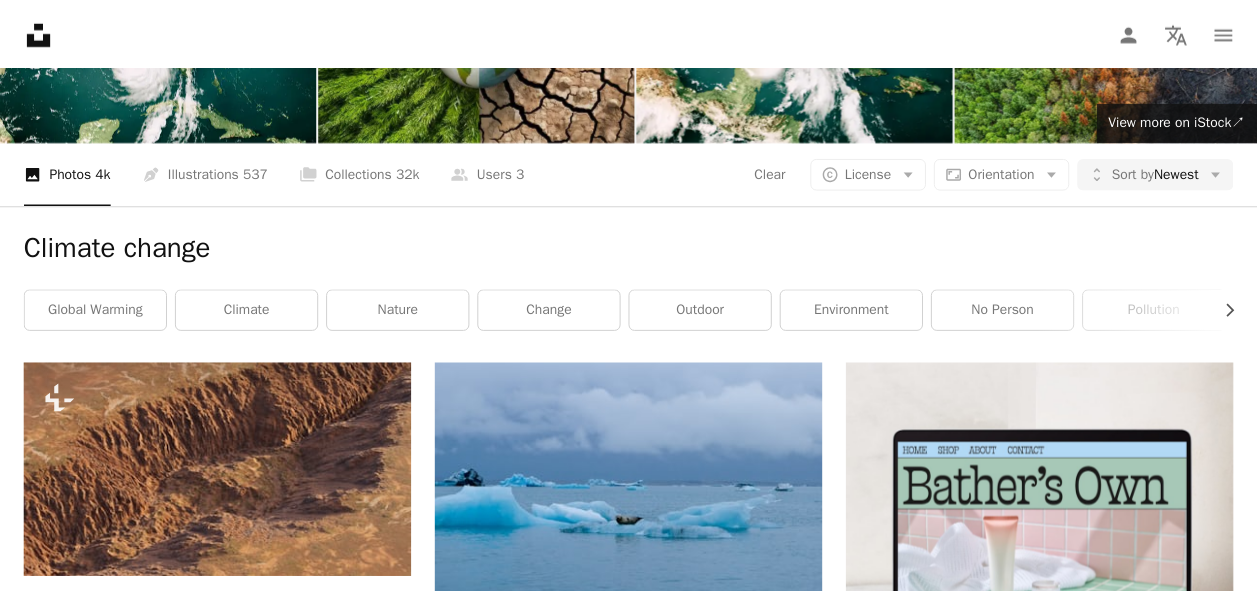 scroll, scrollTop: 188, scrollLeft: 0, axis: vertical 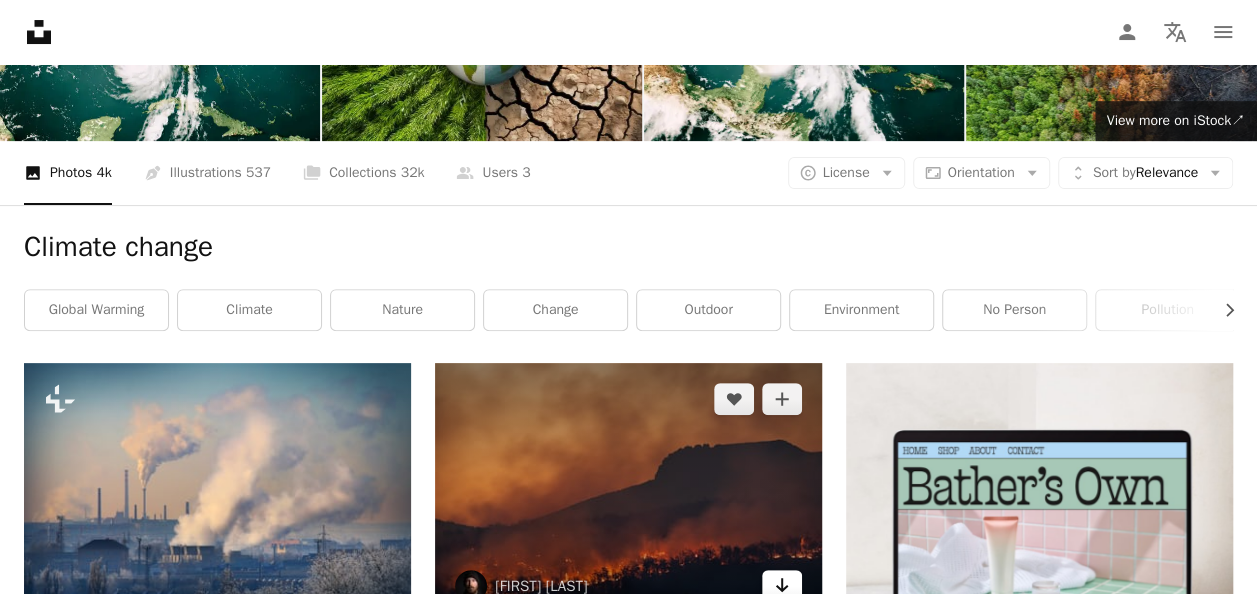 click on "Arrow pointing down" 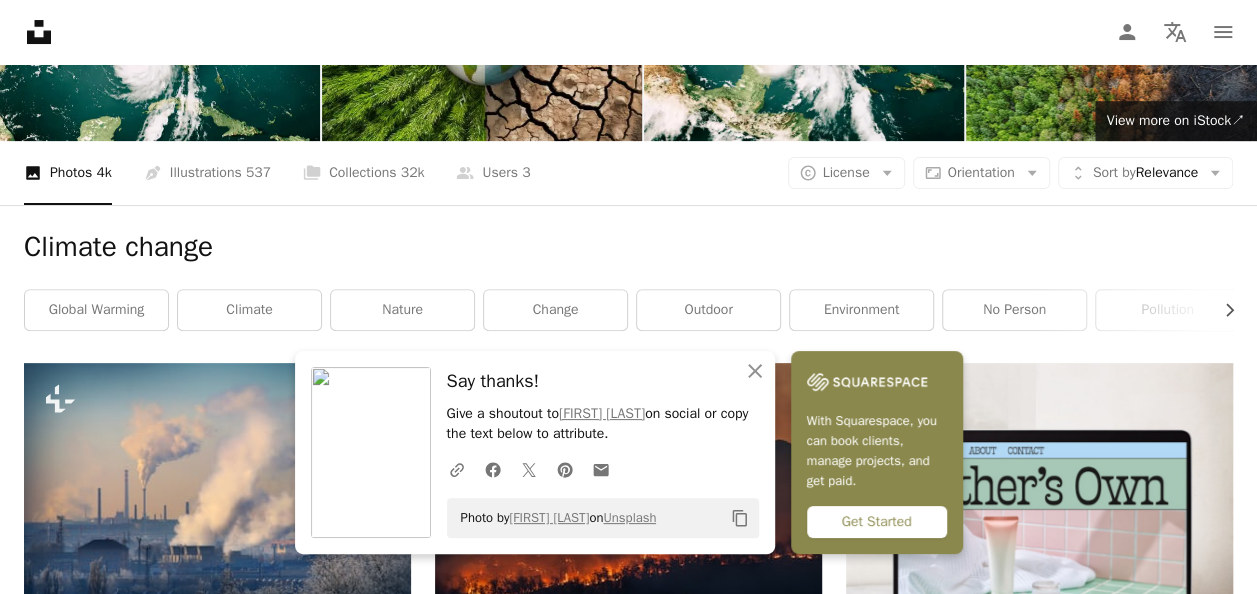 click on "Get Started" at bounding box center (877, 522) 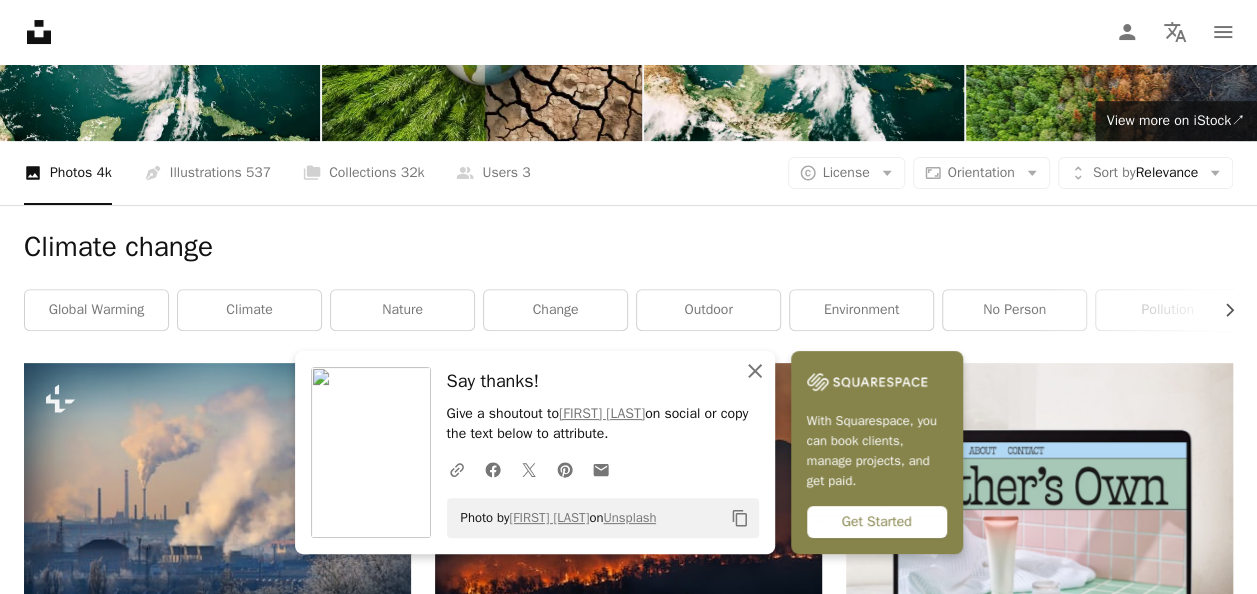 click on "An X shape" 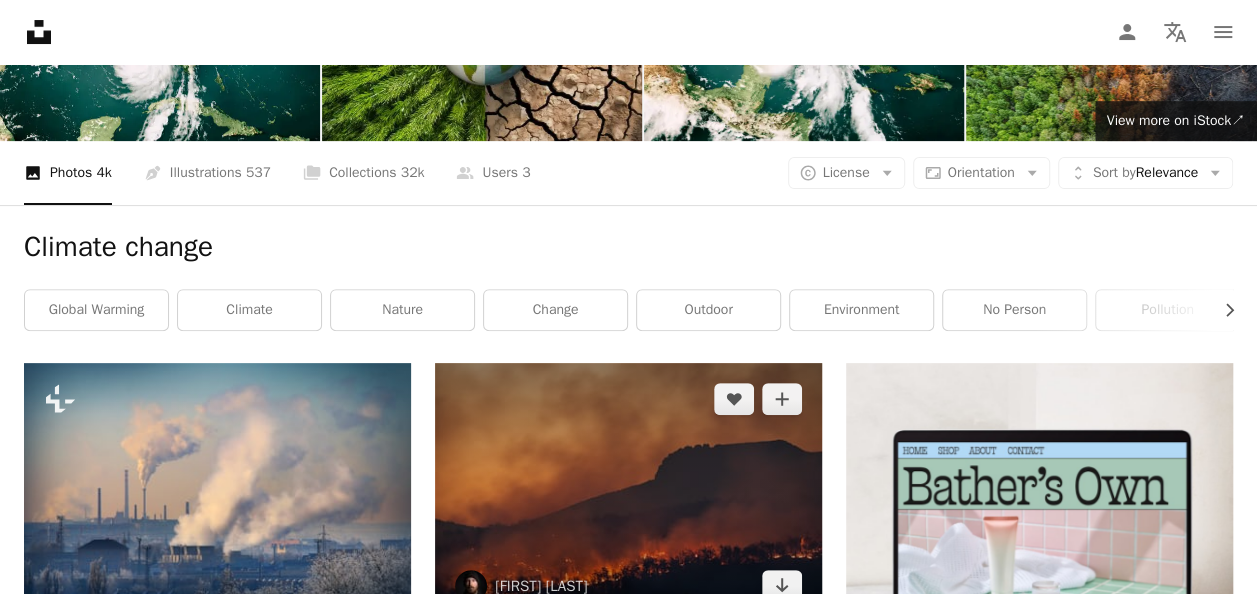 scroll, scrollTop: 919, scrollLeft: 0, axis: vertical 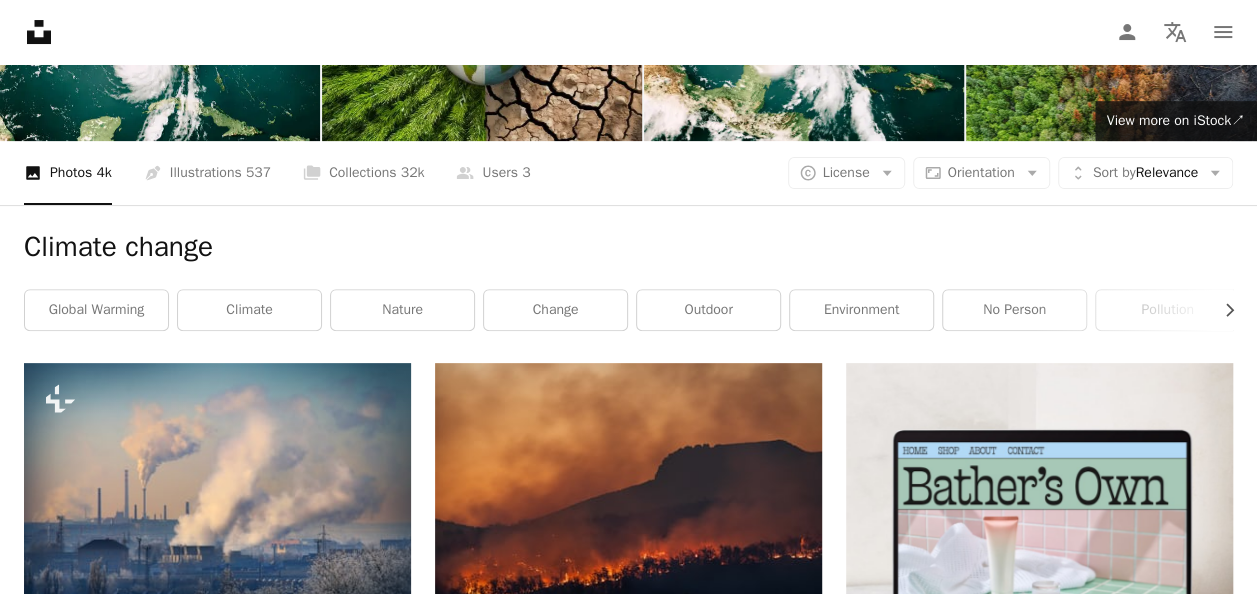click 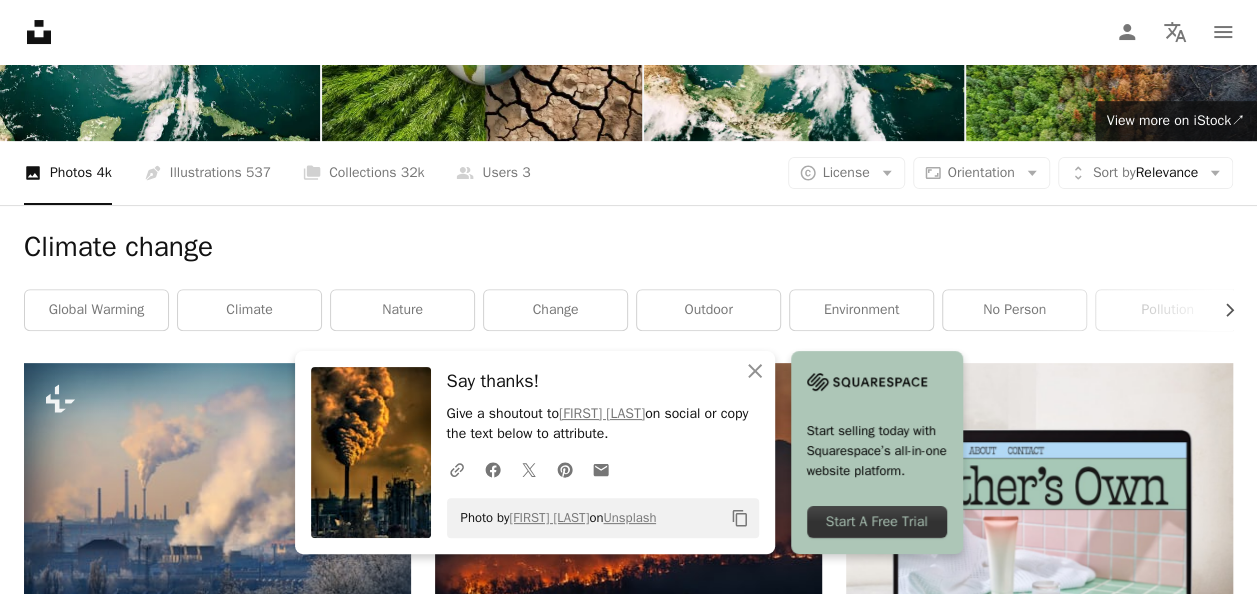 click at bounding box center (217, 924) 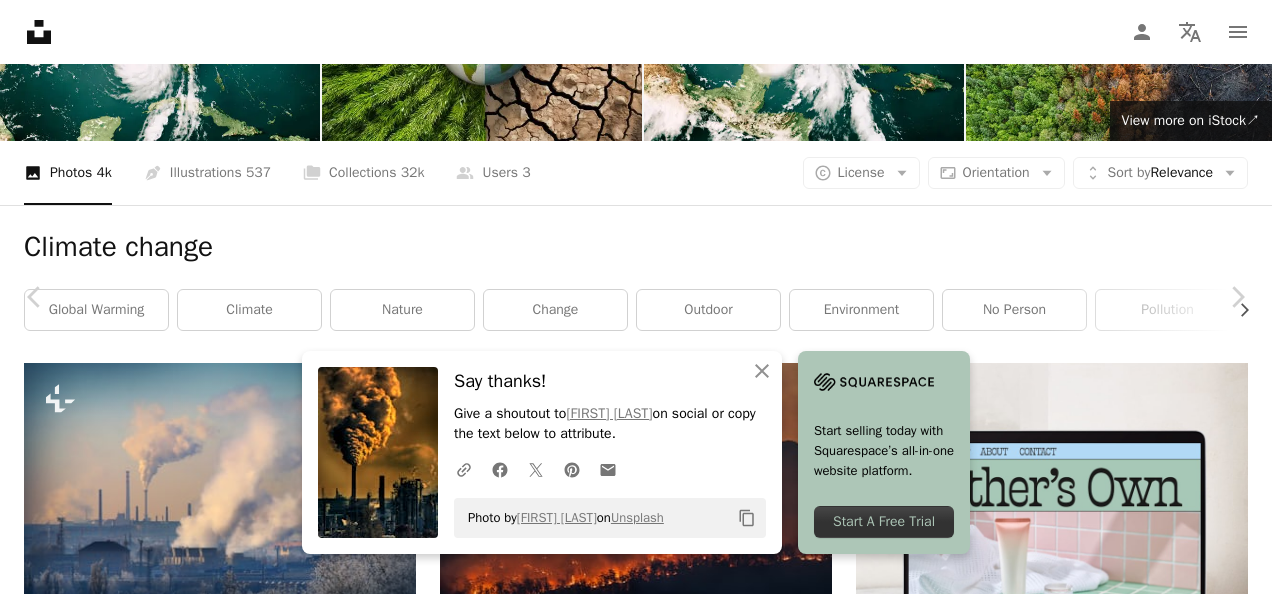 click on "An X shape Chevron left Chevron right An X shape Close Say thanks! Give a shoutout to  [FIRST] [LAST]  on social or copy the text below to attribute. A URL sharing icon (chains) Facebook icon X (formerly Twitter) icon Pinterest icon An envelope Photo by  [FIRST] [LAST]  on  Unsplash
Copy content Start selling today with Squarespace’s all-in-one website platform. Start A Free Trial [FIRST] [LAST] [FIRST] [LAST] A heart A plus sign Download free Chevron down Zoom in Views 6,782,153 Downloads 94,469 A forward-right arrow Share Info icon Info More Actions Calendar outlined Published on  January 22, 2021 Camera NIKON D3400 Safety Free to use under the  Unsplash License earth smoke climate change pollution global global warming oil and gas brown background problem oil rig ecology carbon fuel chemicals smog climate crisis gas mask damage building Free stock photos Browse premium related images on iStock  |  Save 20% with code UNSPLASH20 View more on iStock  ↗ Related images A heart" at bounding box center [636, 4760] 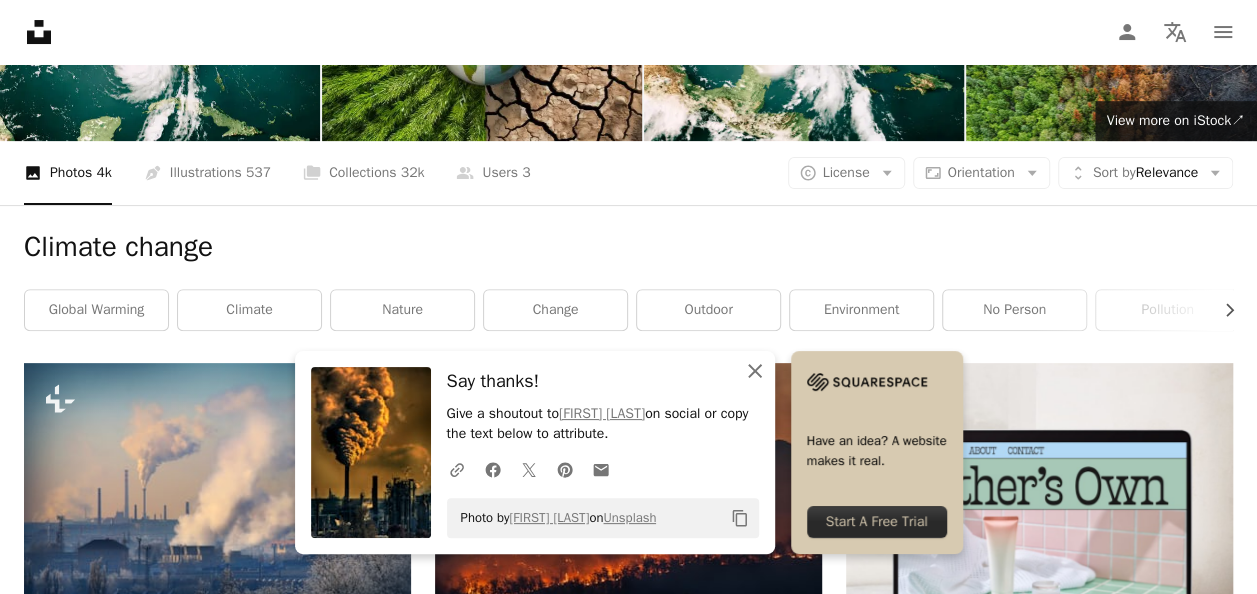 click on "An X shape" 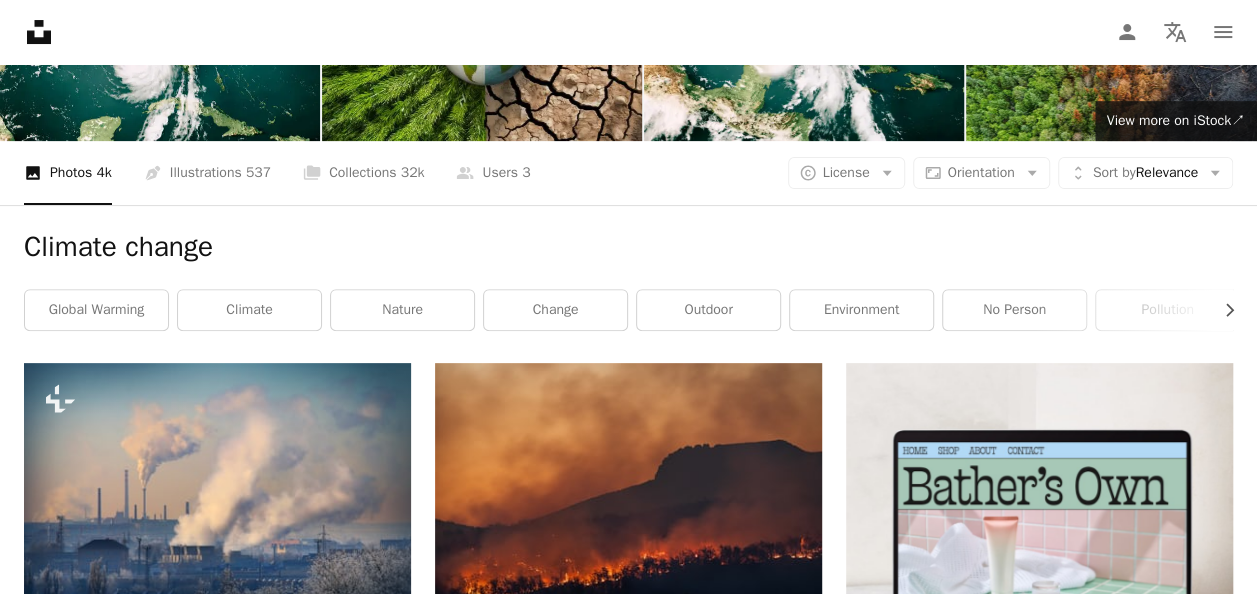 scroll, scrollTop: 3753, scrollLeft: 0, axis: vertical 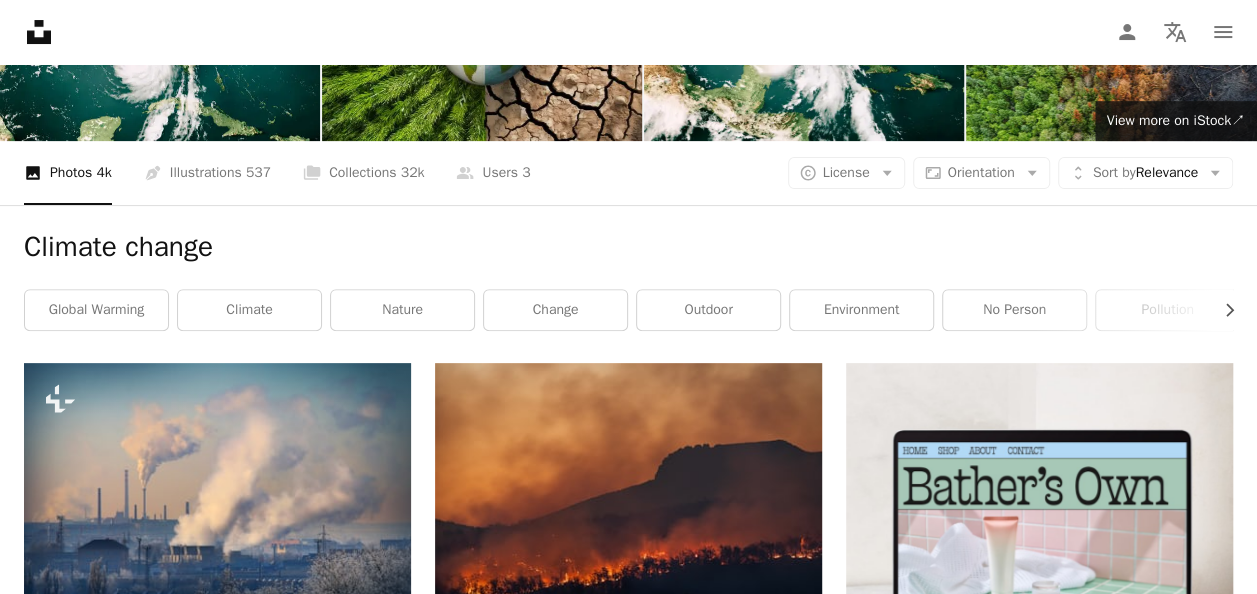 click on "Load more" at bounding box center [628, 3611] 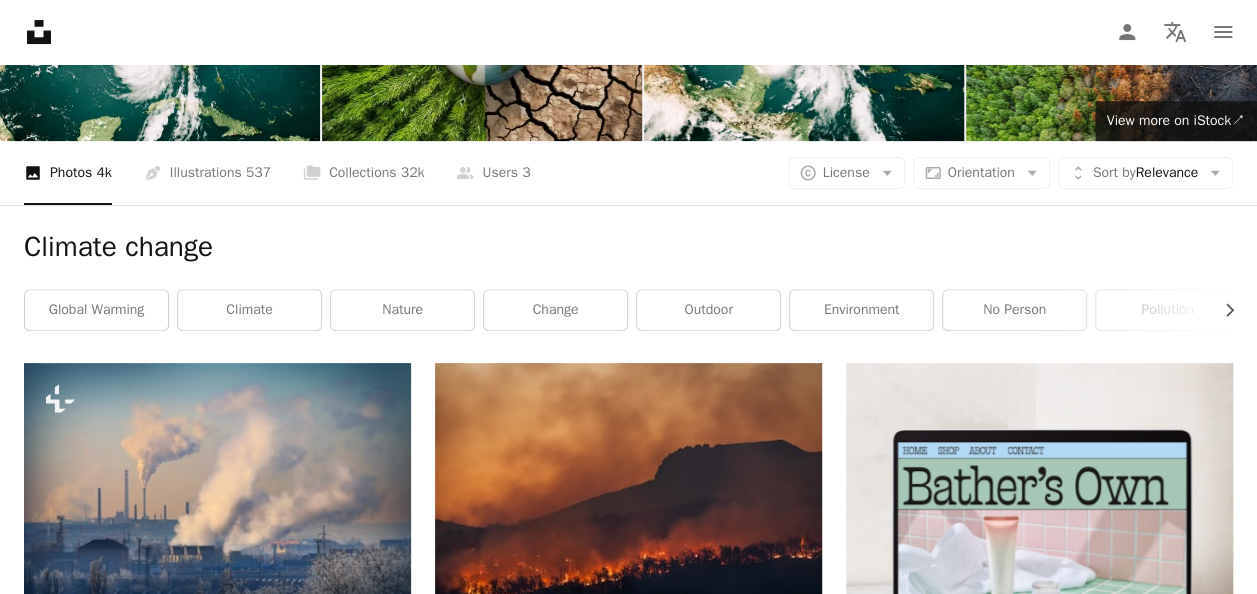 scroll, scrollTop: 5760, scrollLeft: 0, axis: vertical 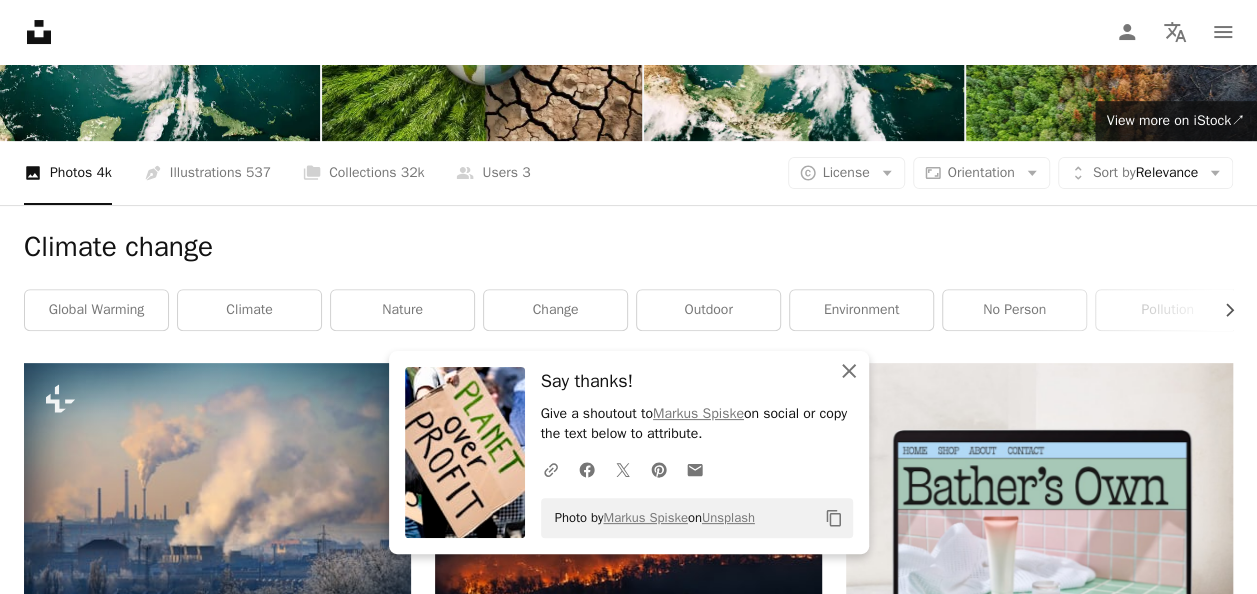 click on "An X shape" 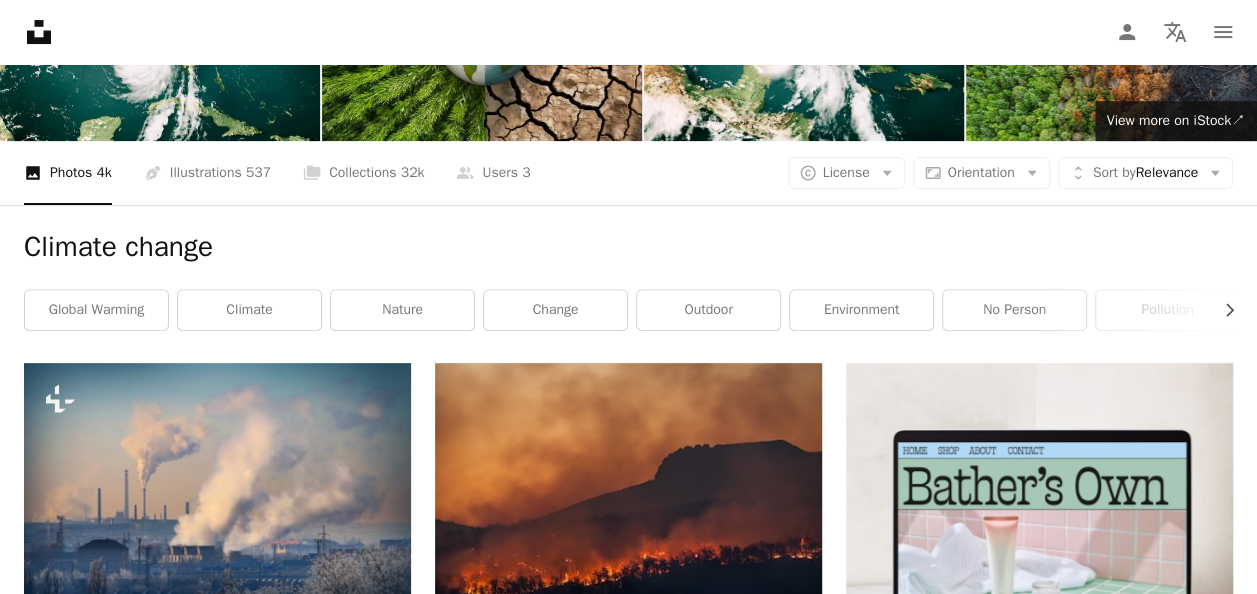 click on "A lock Download" at bounding box center (751, 6125) 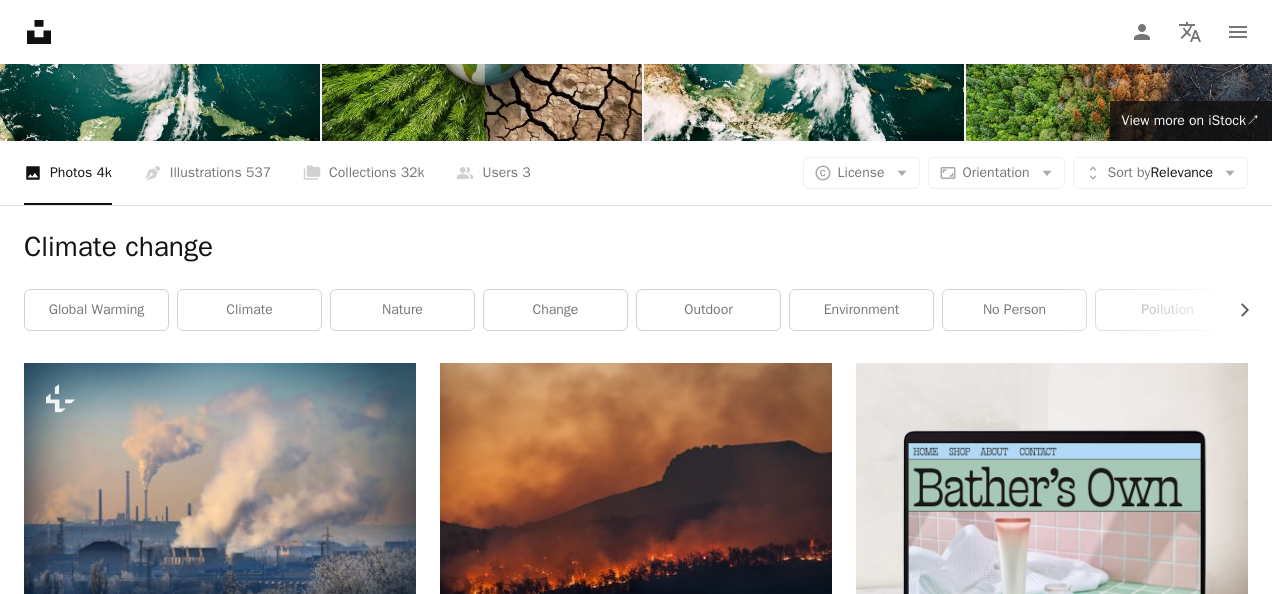 click at bounding box center [374, 9041] 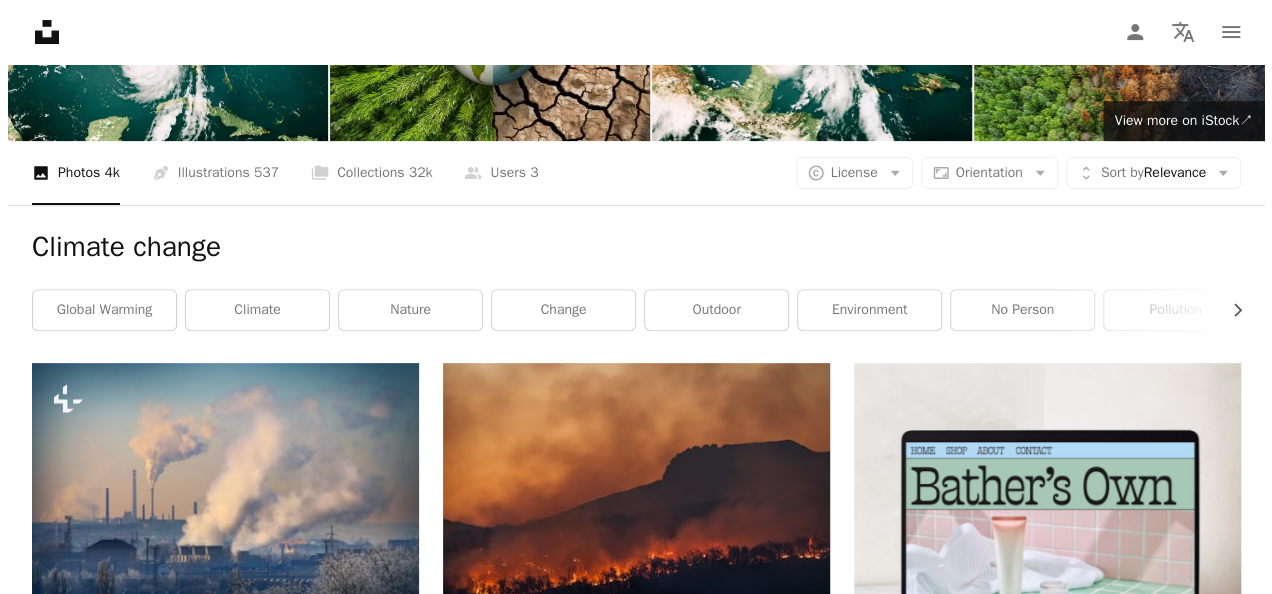 scroll, scrollTop: 6164, scrollLeft: 0, axis: vertical 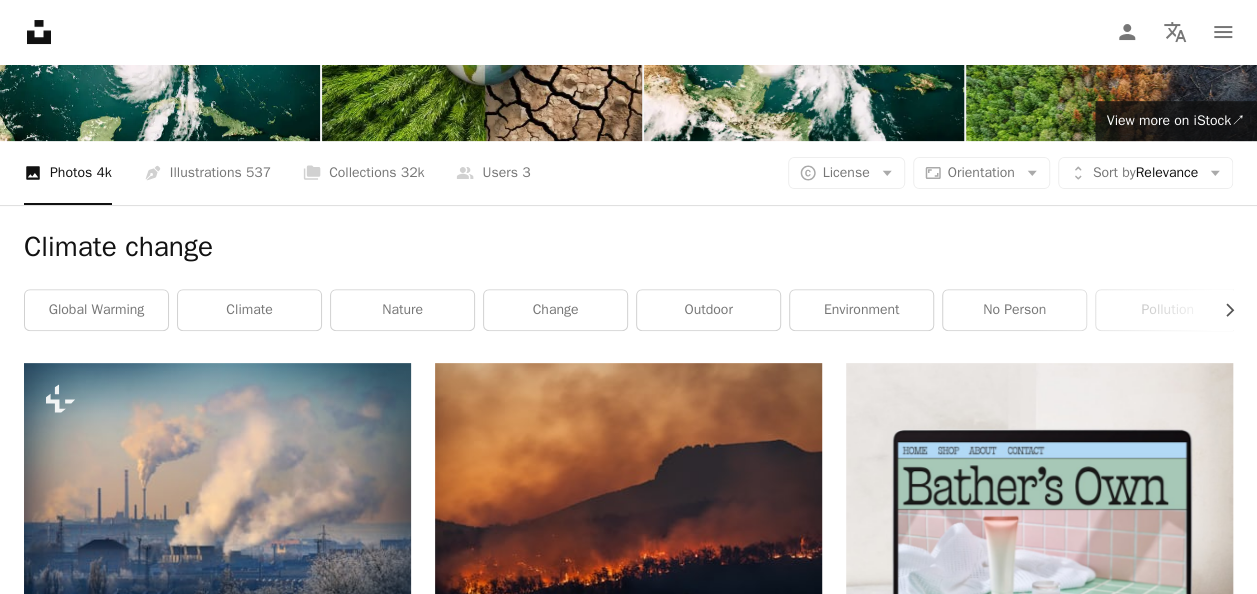 click 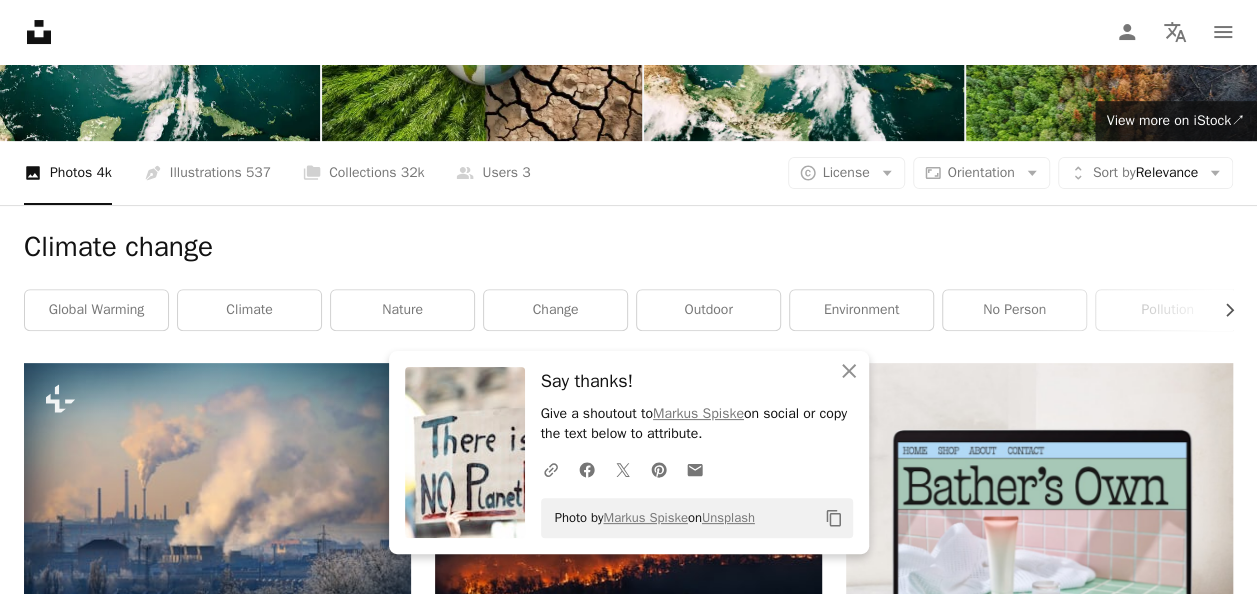 click at bounding box center [628, 6314] 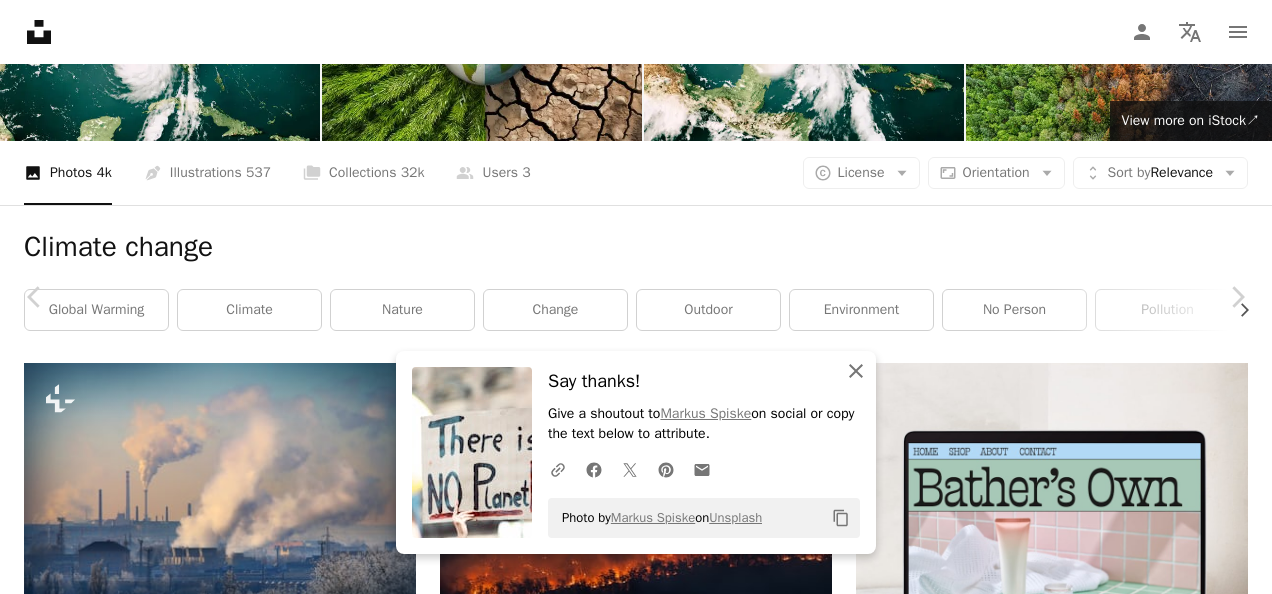 click on "An X shape" 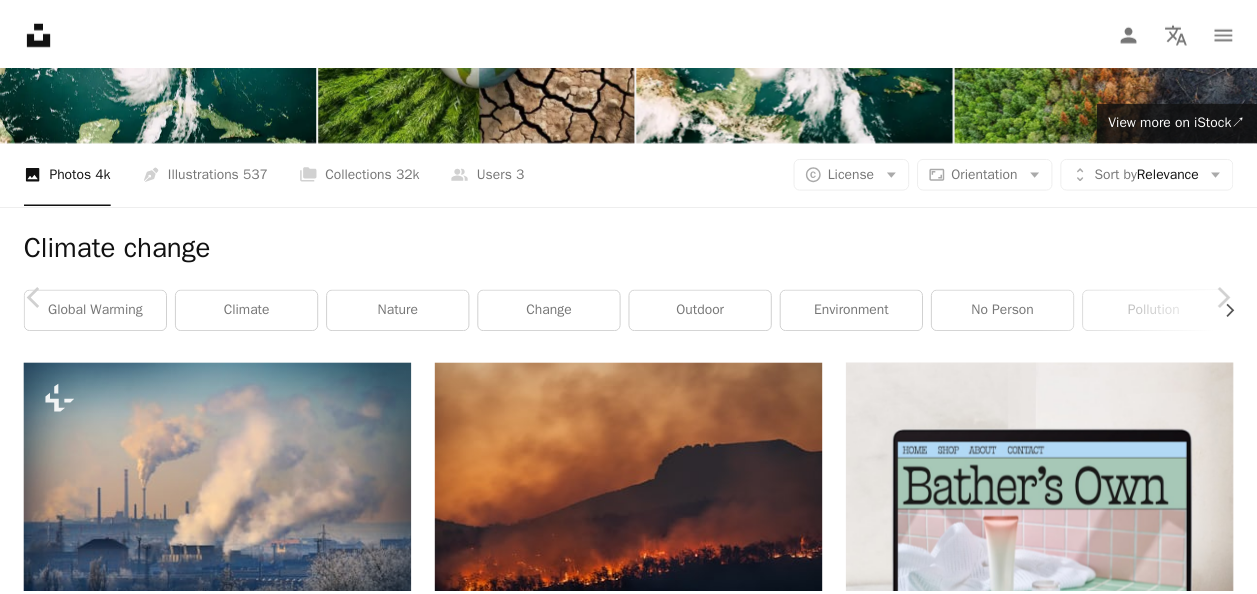 scroll, scrollTop: 0, scrollLeft: 0, axis: both 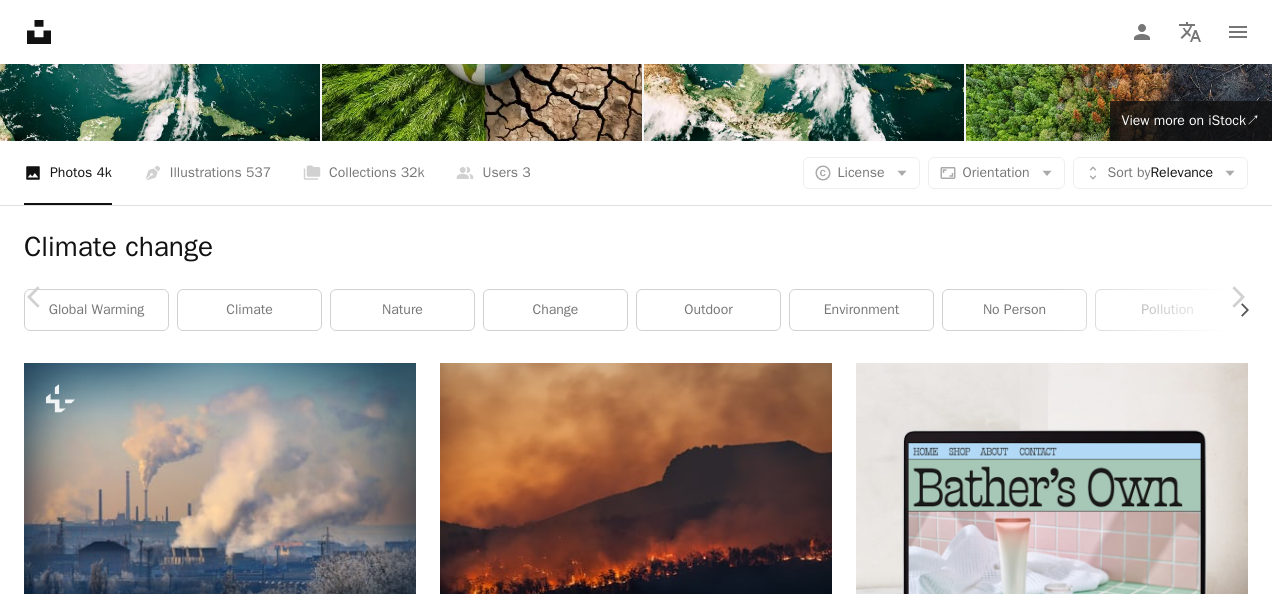 click on "An X shape" at bounding box center (20, 20) 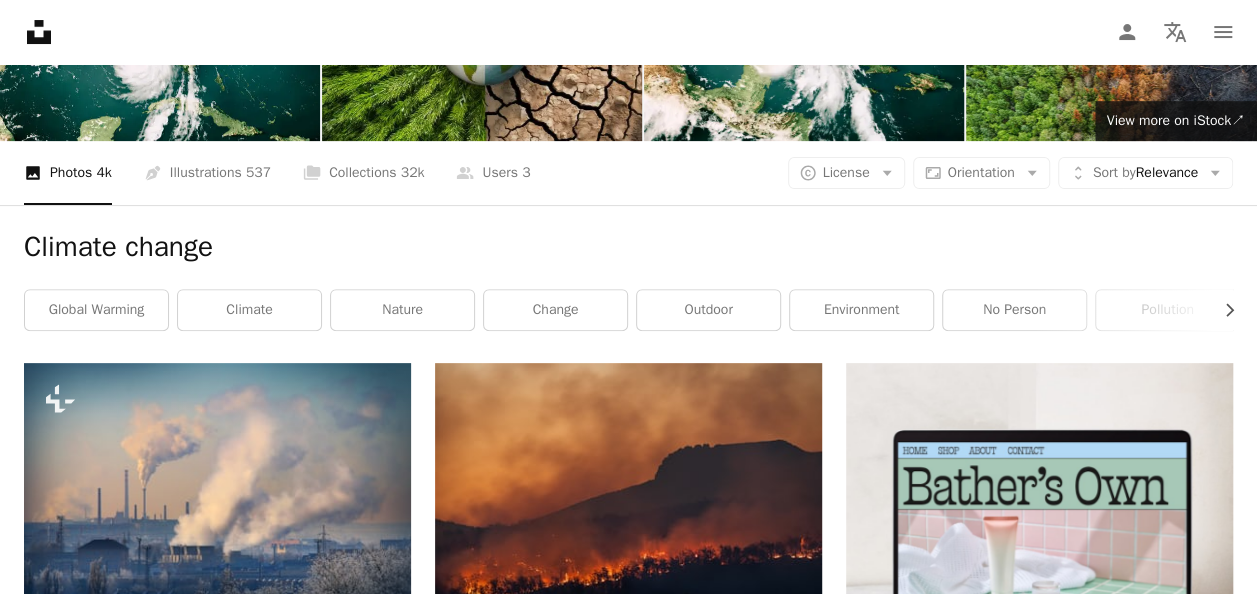 scroll, scrollTop: 10024, scrollLeft: 0, axis: vertical 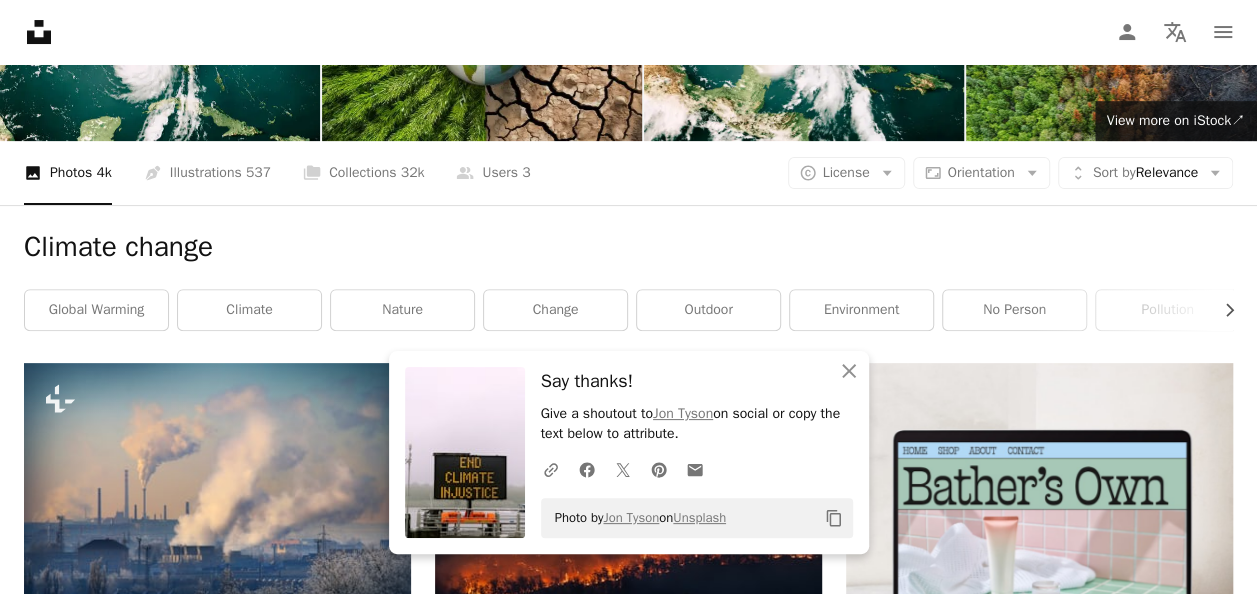 click at bounding box center (628, 10031) 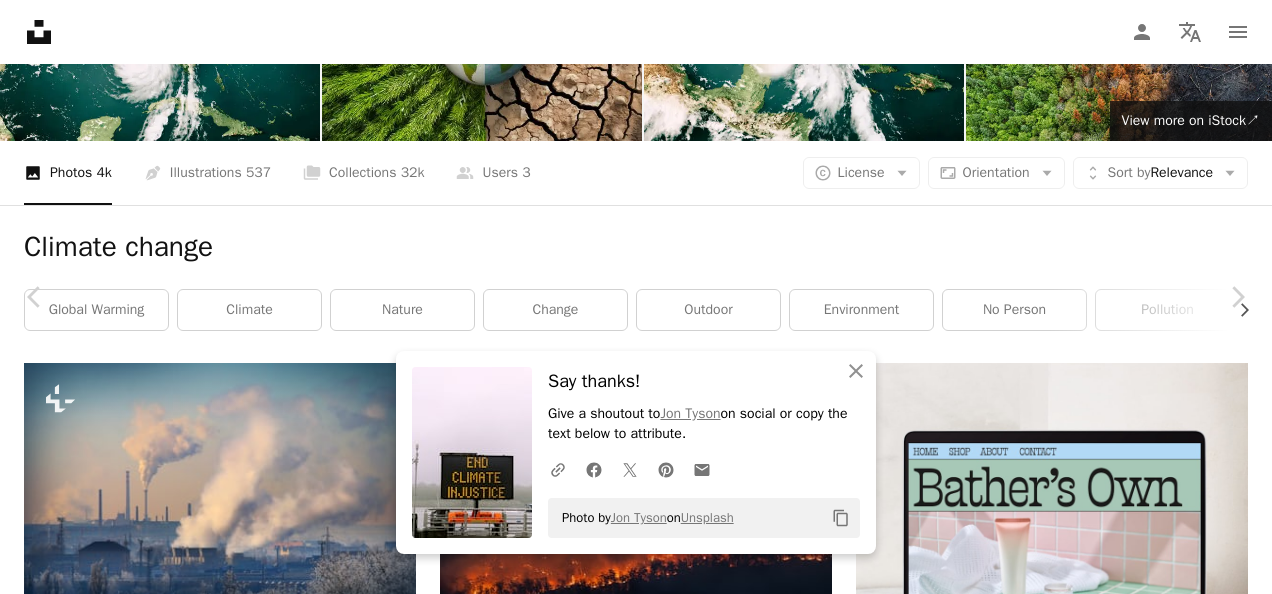 click on "An X shape" at bounding box center (20, 20) 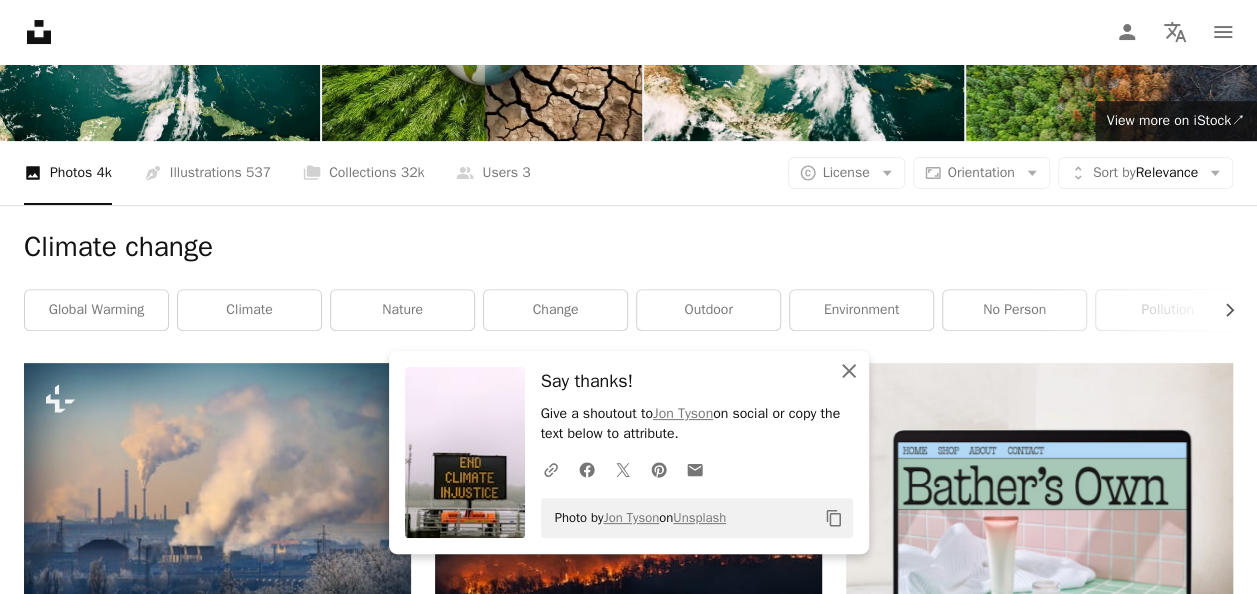 click on "An X shape" 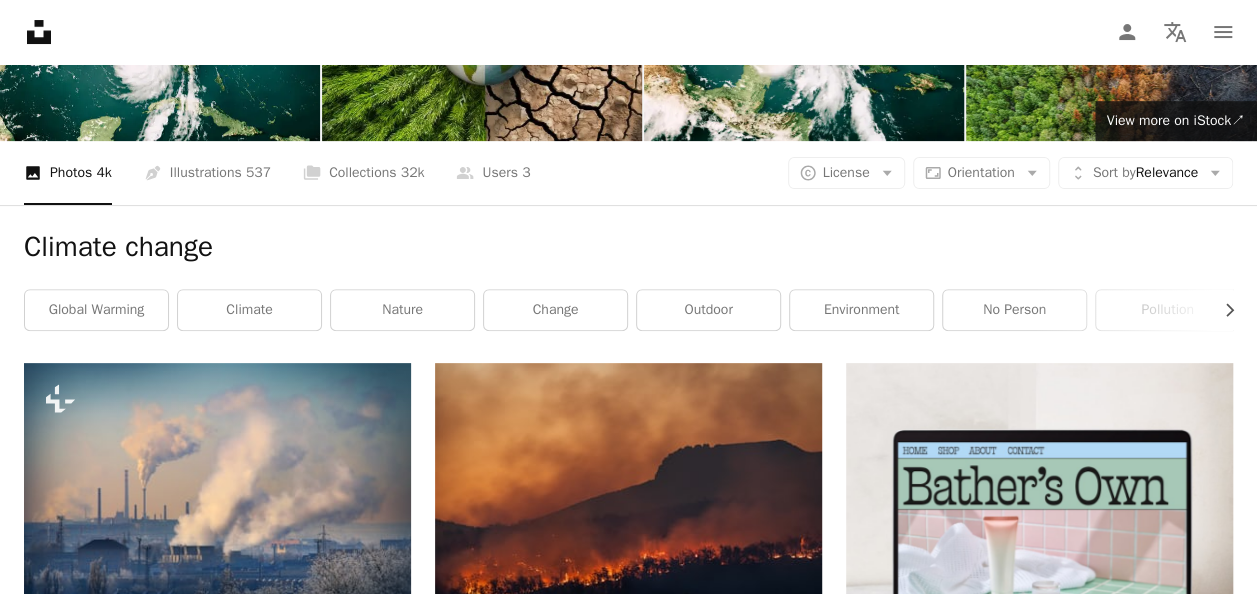 scroll, scrollTop: 16652, scrollLeft: 0, axis: vertical 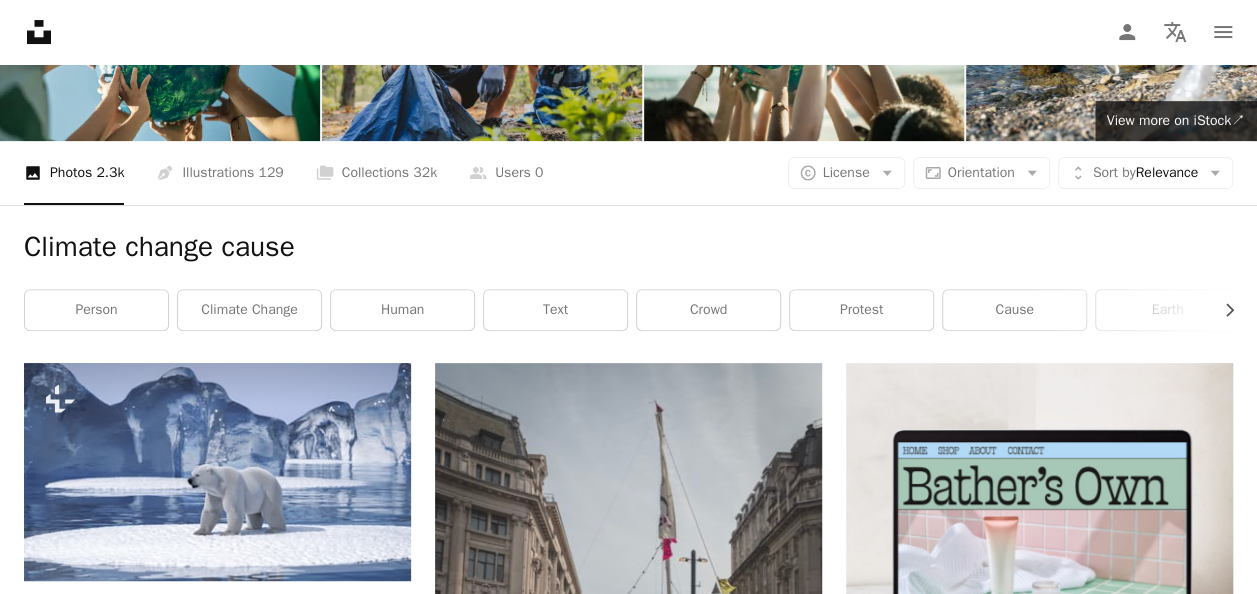 click on "Arrow pointing down" at bounding box center (371, 2237) 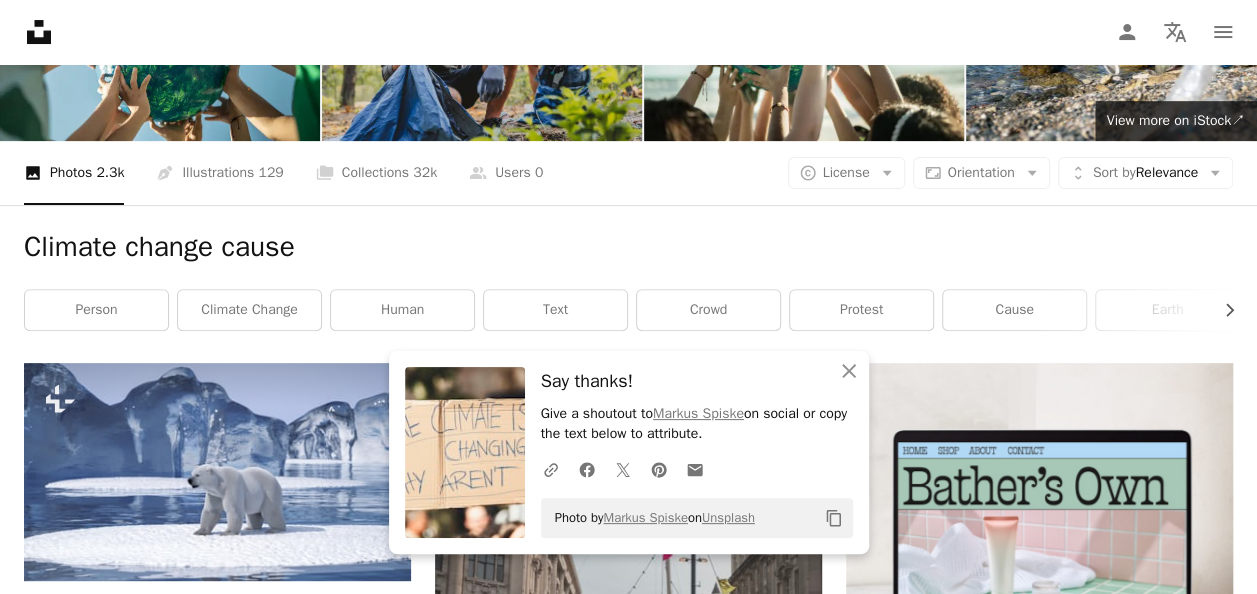 scroll, scrollTop: 2879, scrollLeft: 0, axis: vertical 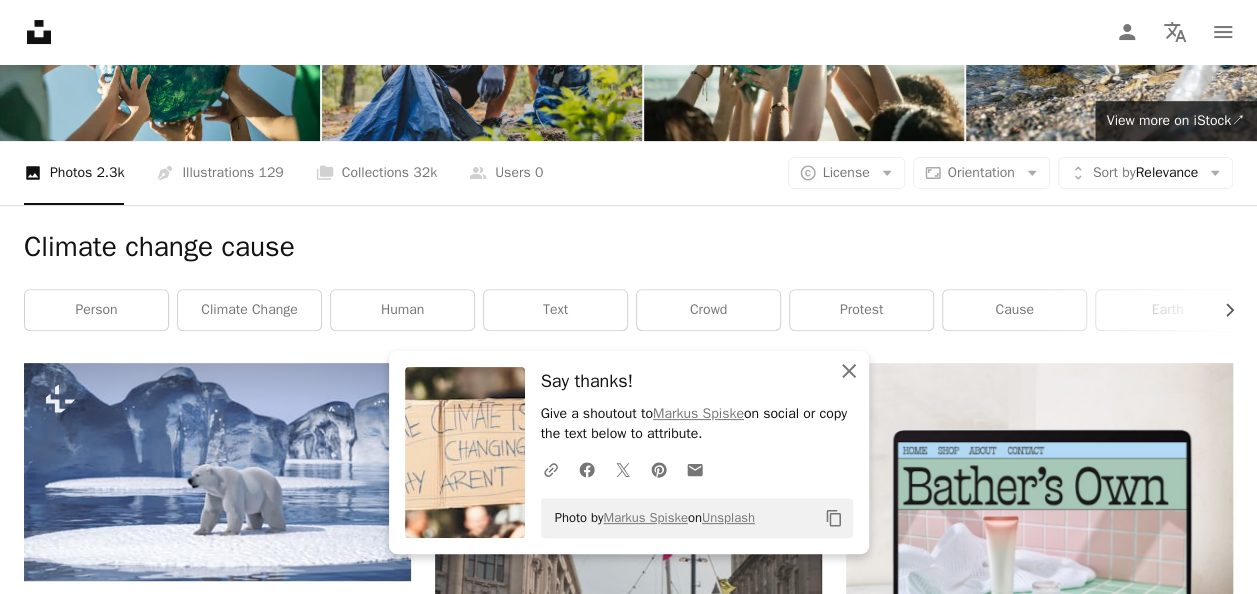 click on "An X shape Close" at bounding box center (849, 371) 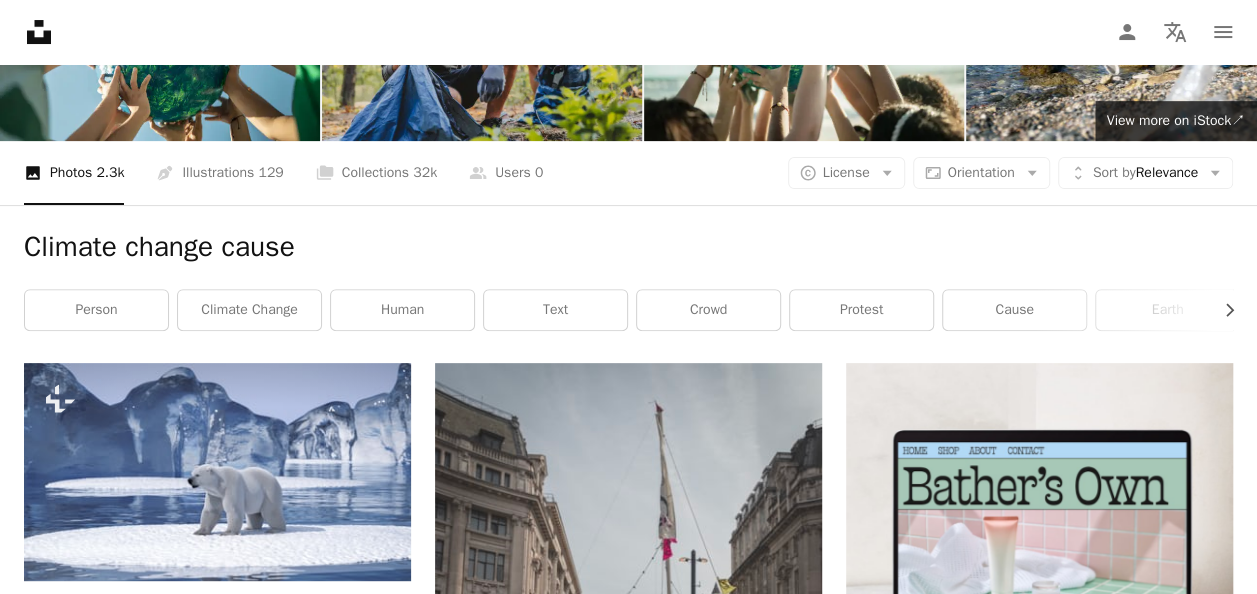 scroll, scrollTop: 3063, scrollLeft: 0, axis: vertical 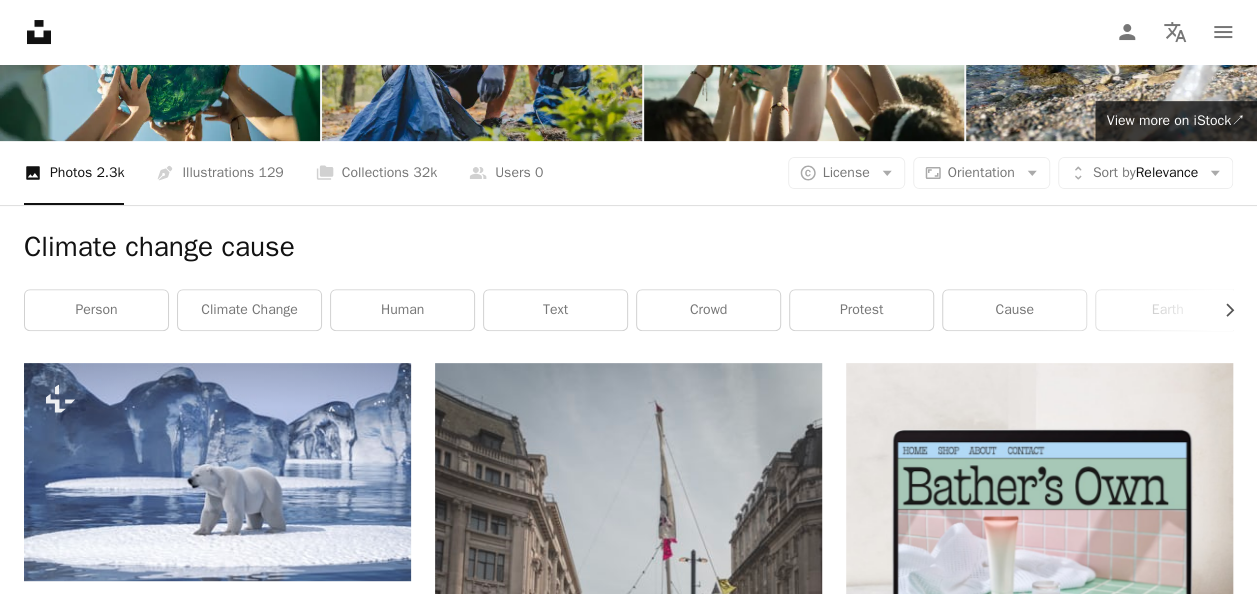 click on "A lock Download" at bounding box center [1162, 31711] 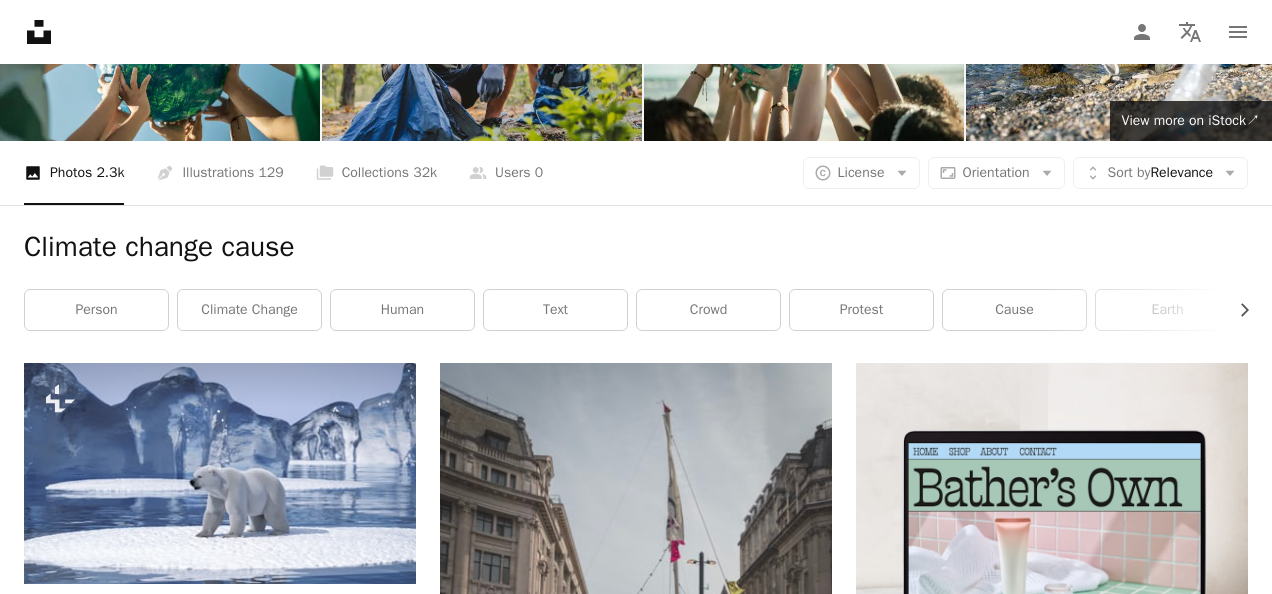 click on "An X shape" at bounding box center [20, 20] 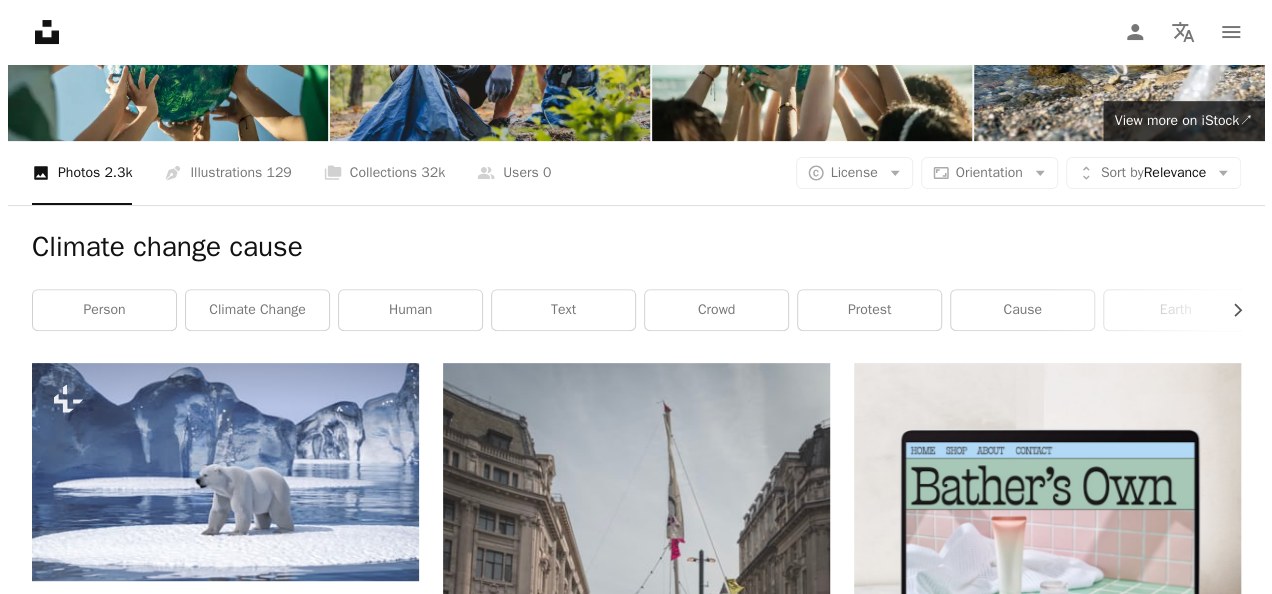 scroll, scrollTop: 31524, scrollLeft: 0, axis: vertical 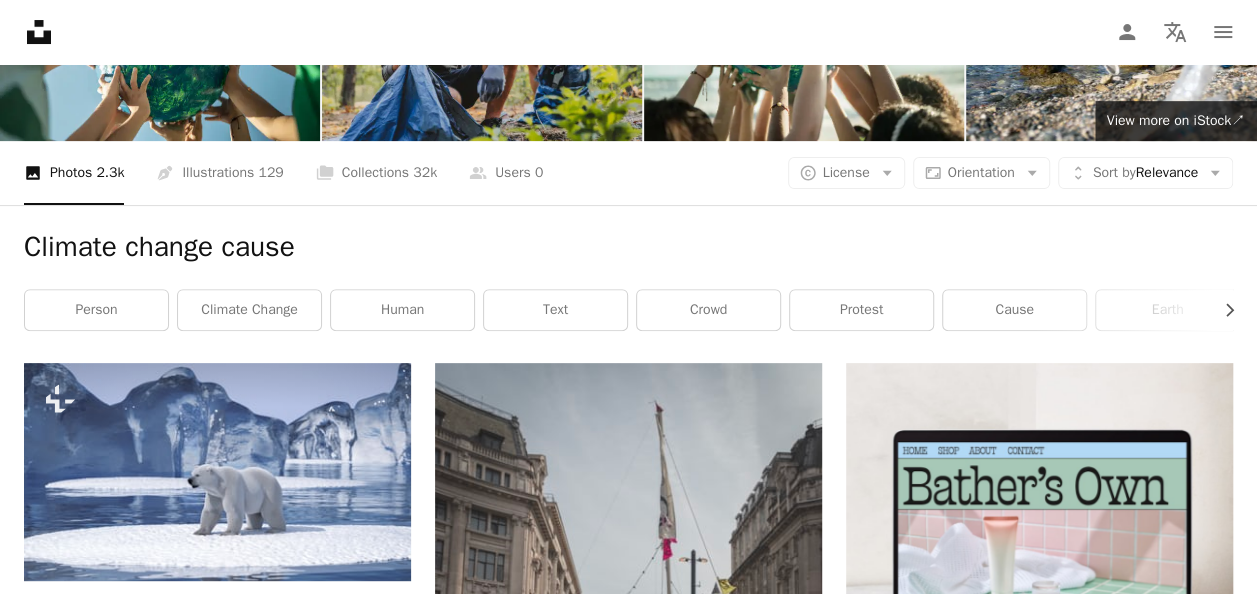 click at bounding box center [217, 31498] 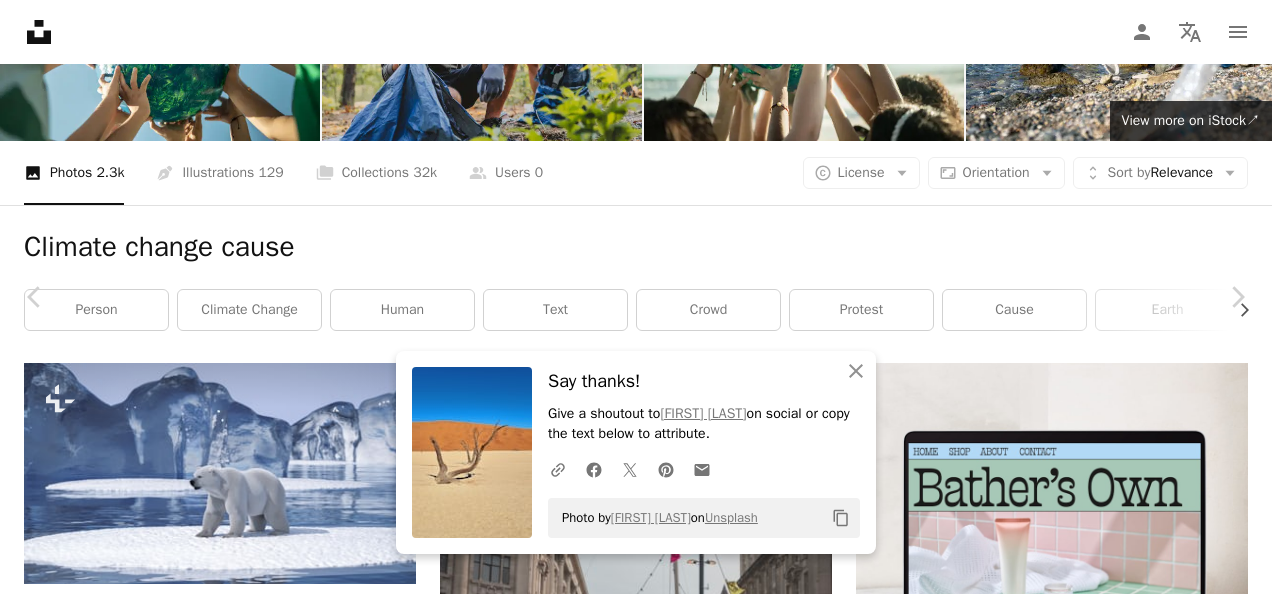 click at bounding box center [628, 39072] 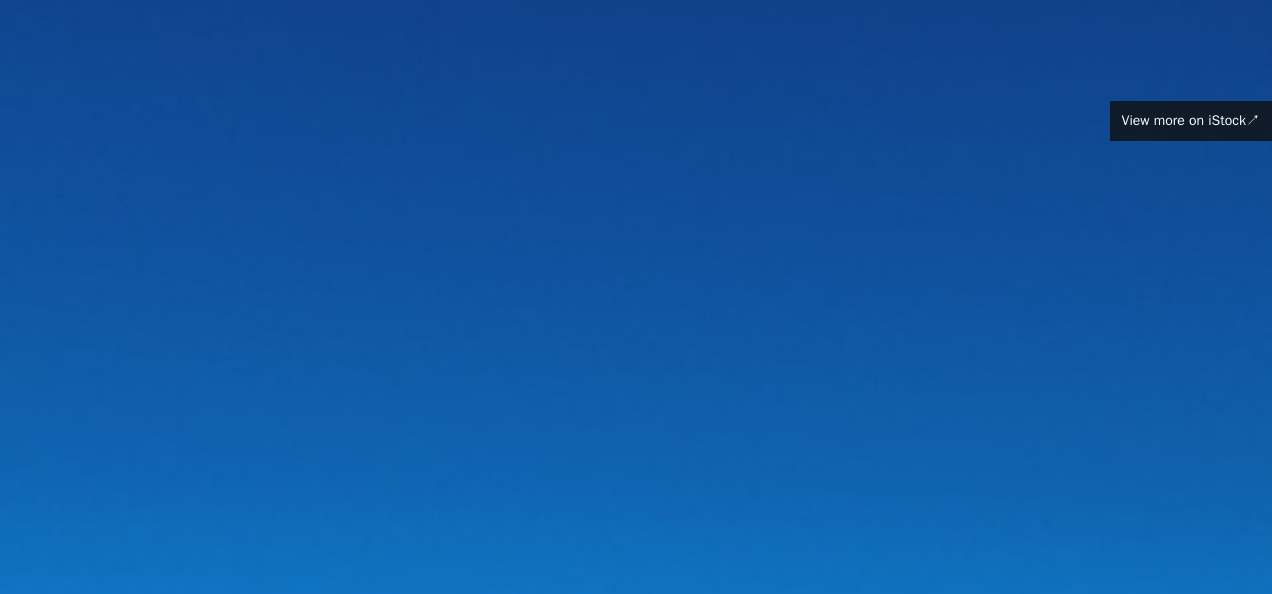 scroll, scrollTop: 31712, scrollLeft: 0, axis: vertical 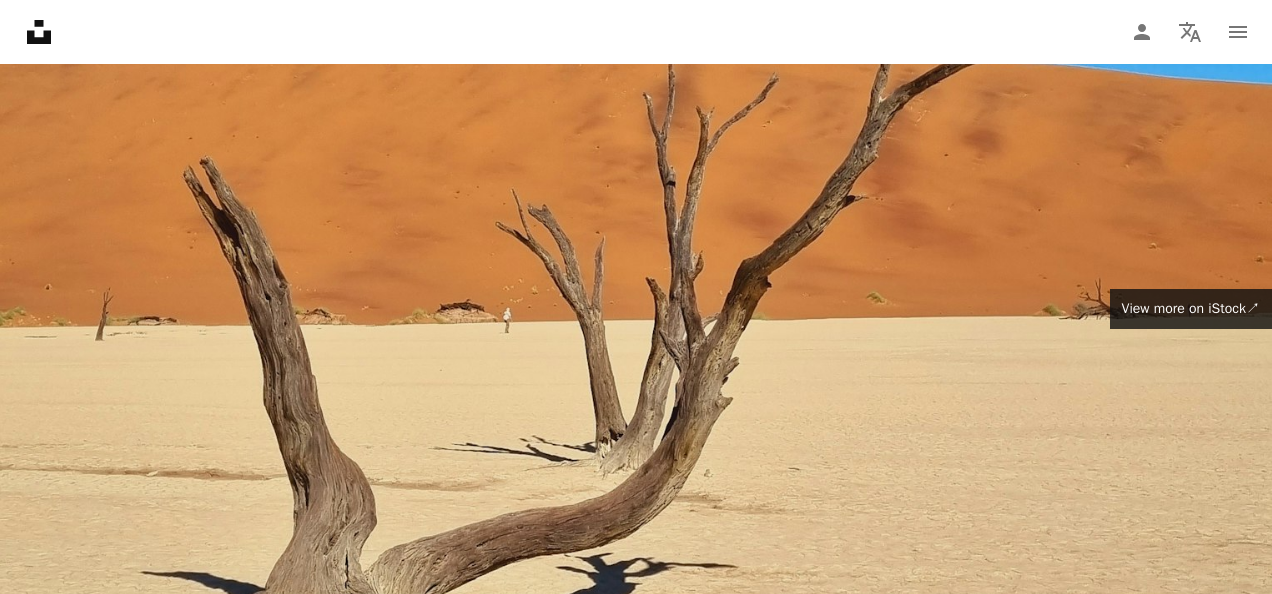 click at bounding box center [636, 323] 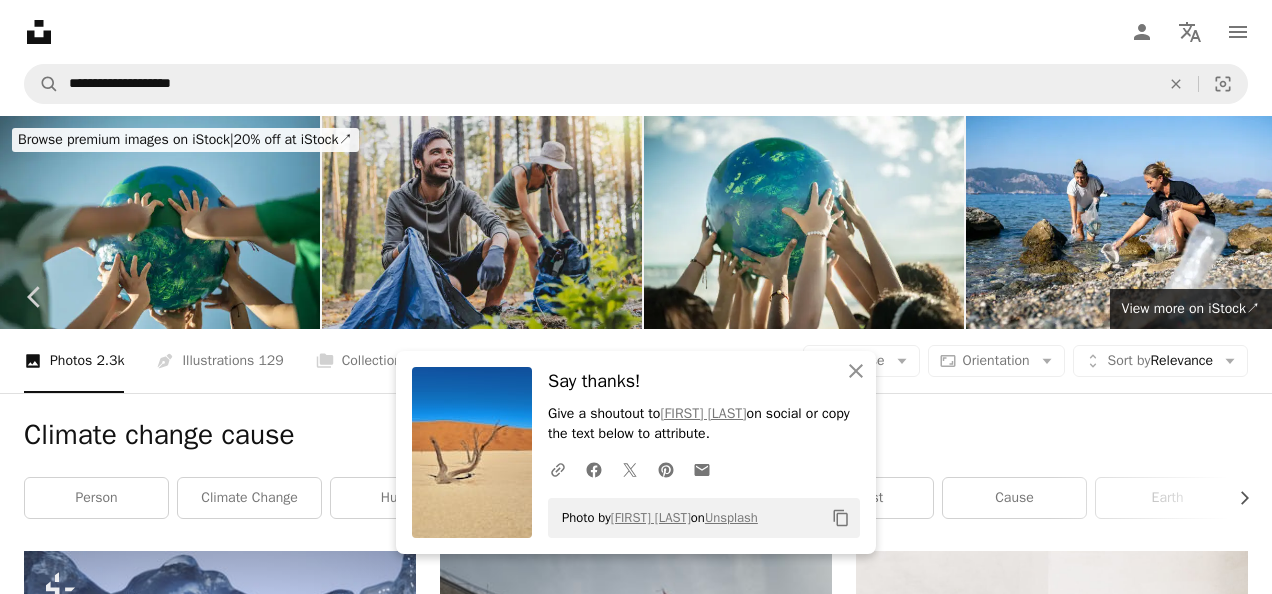 click on "[FIRST] [LAST] on [LAST]
Copy content" at bounding box center (636, 452) 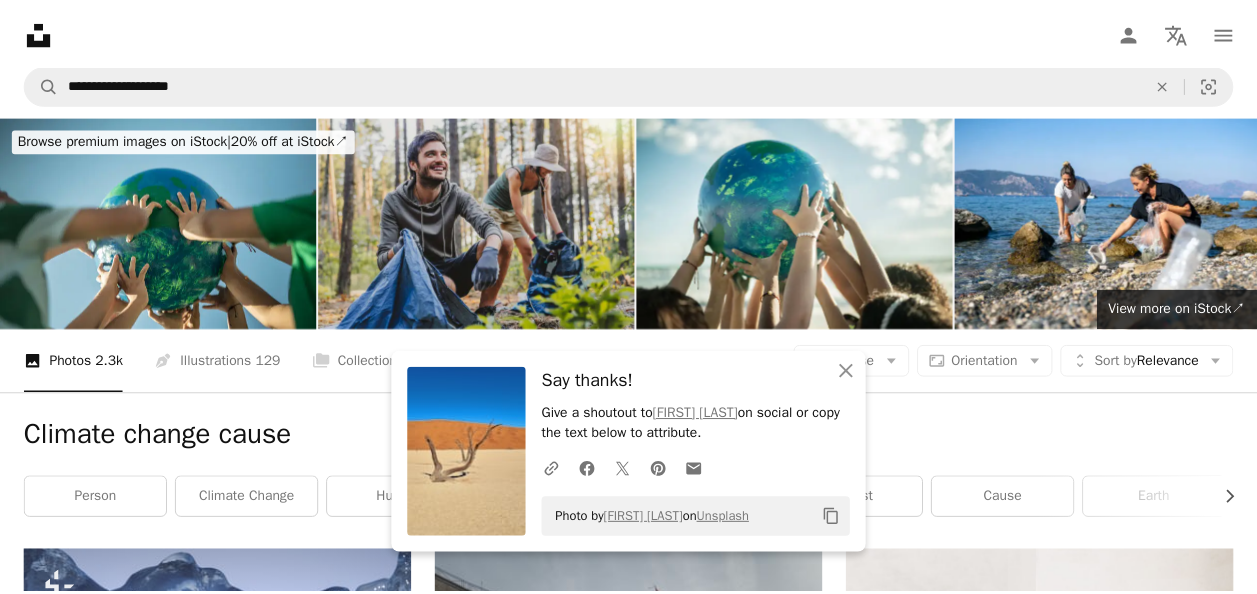 scroll, scrollTop: 31524, scrollLeft: 0, axis: vertical 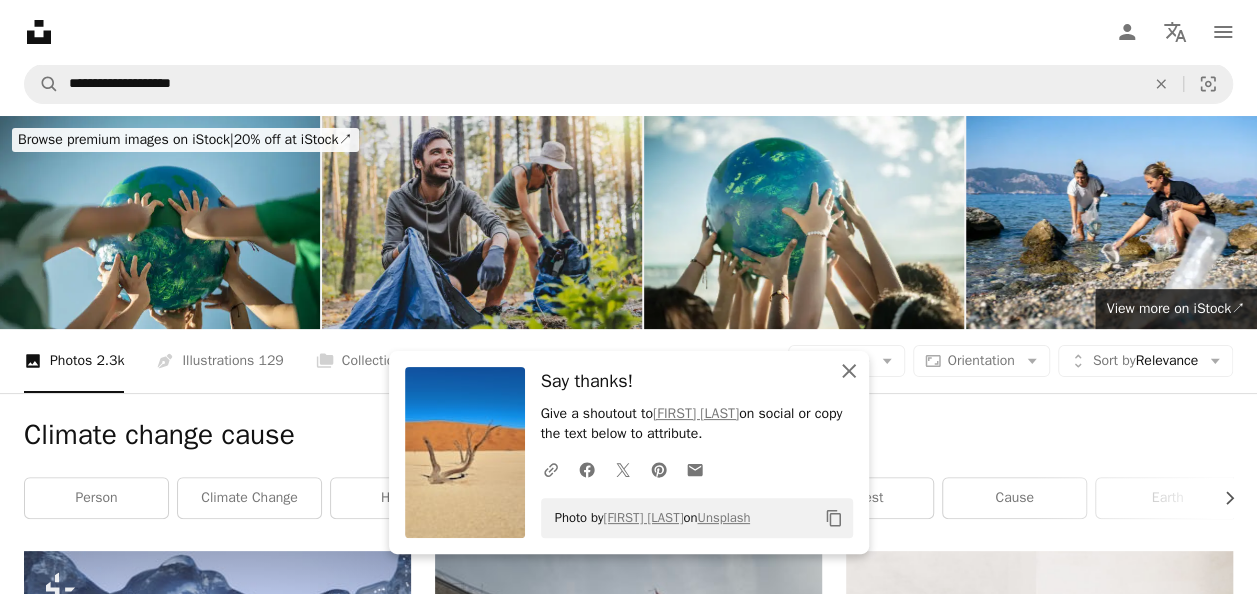 click on "An X shape" 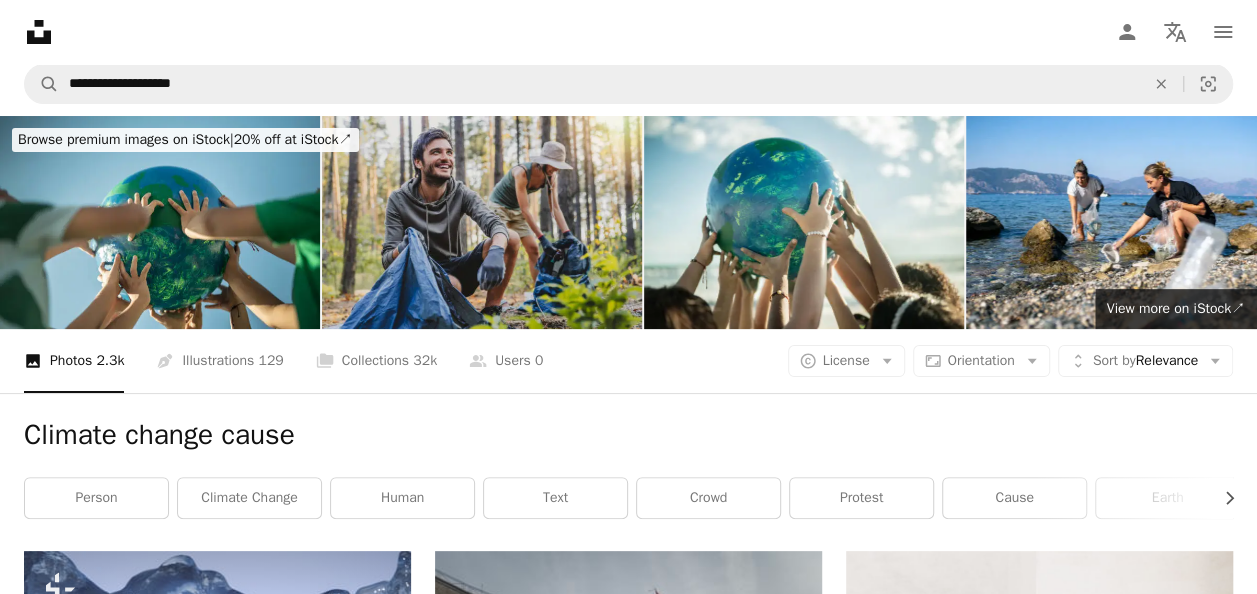 scroll, scrollTop: 41122, scrollLeft: 0, axis: vertical 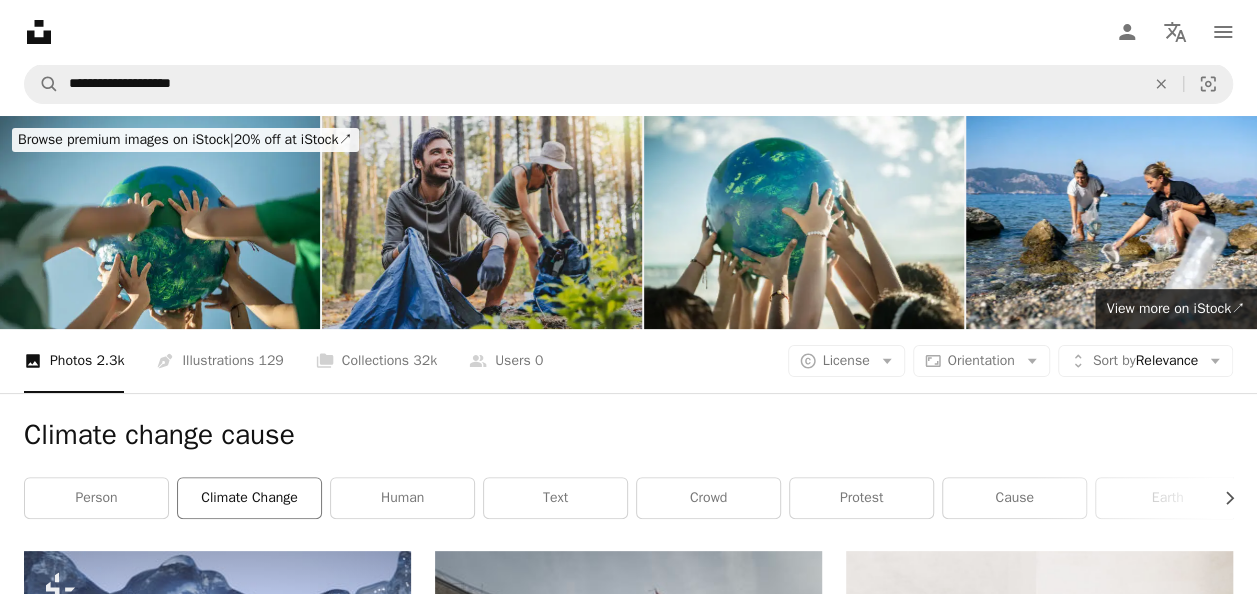 click on "climate change" at bounding box center [249, 498] 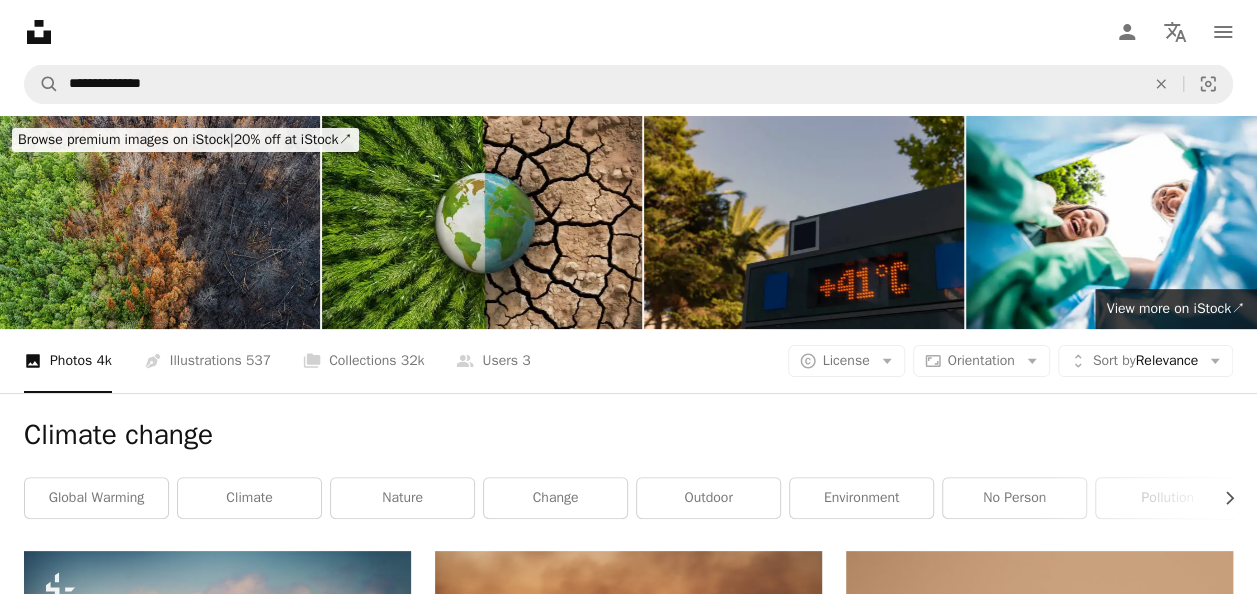 scroll, scrollTop: 0, scrollLeft: 0, axis: both 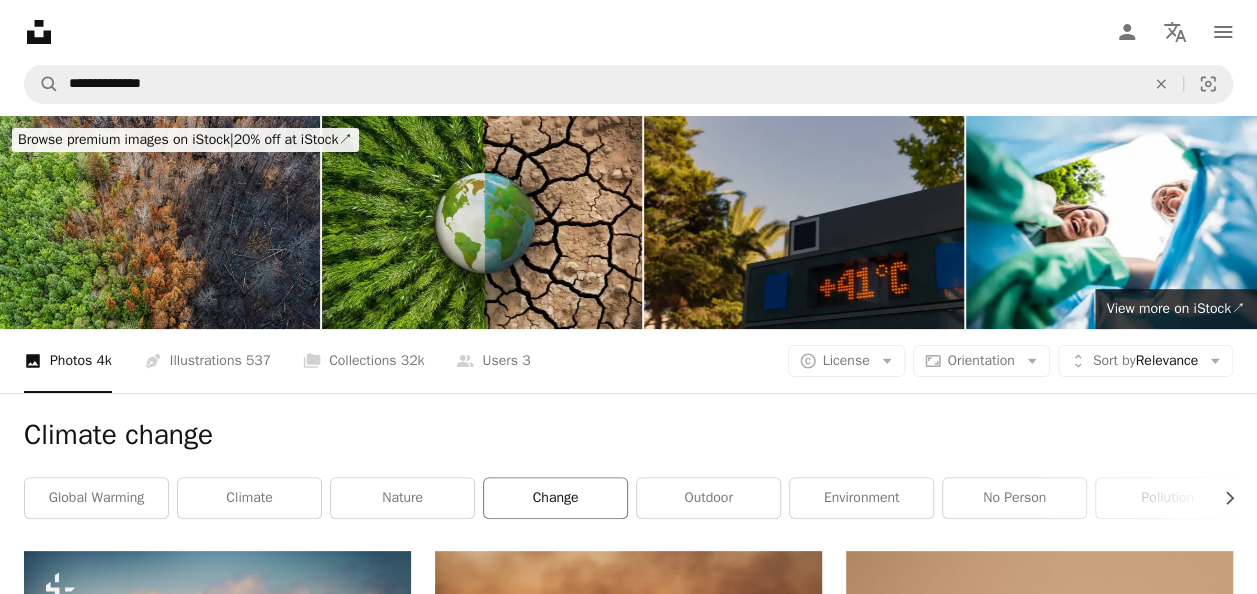 click on "change" at bounding box center (555, 498) 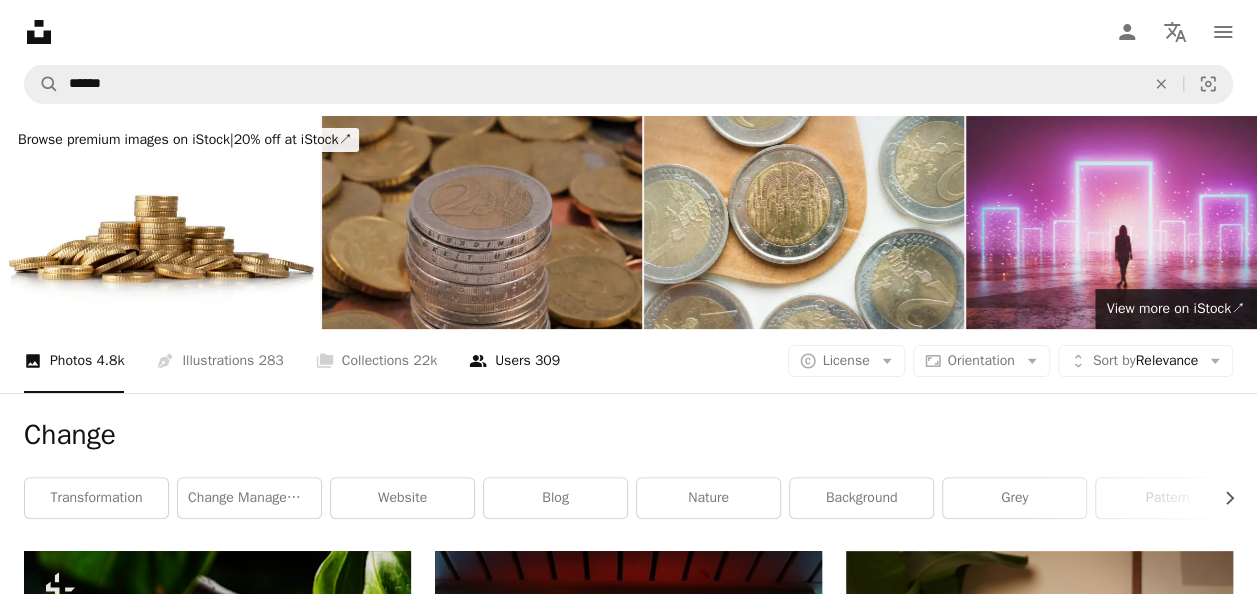 scroll, scrollTop: 122, scrollLeft: 0, axis: vertical 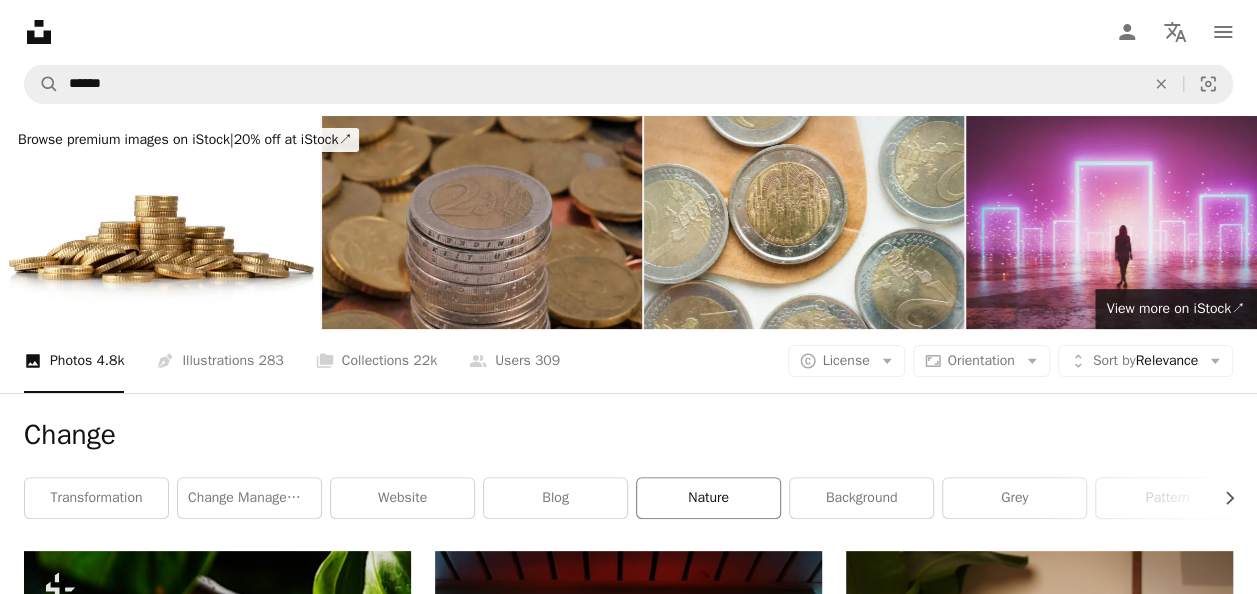 click on "nature" at bounding box center [708, 498] 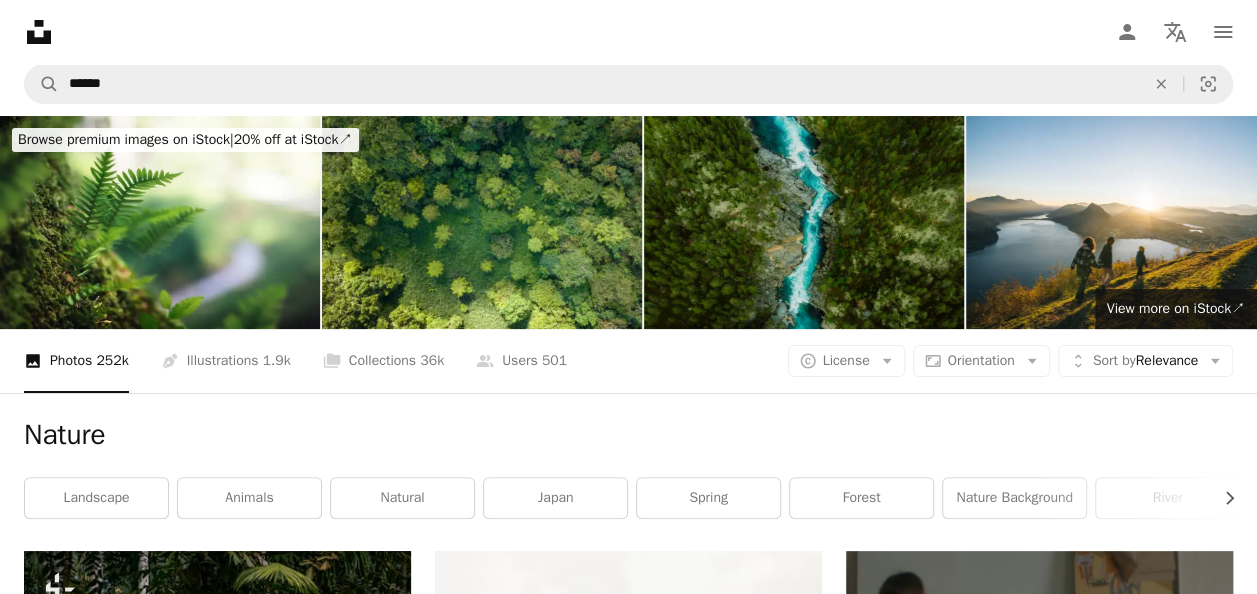 scroll, scrollTop: 4649, scrollLeft: 0, axis: vertical 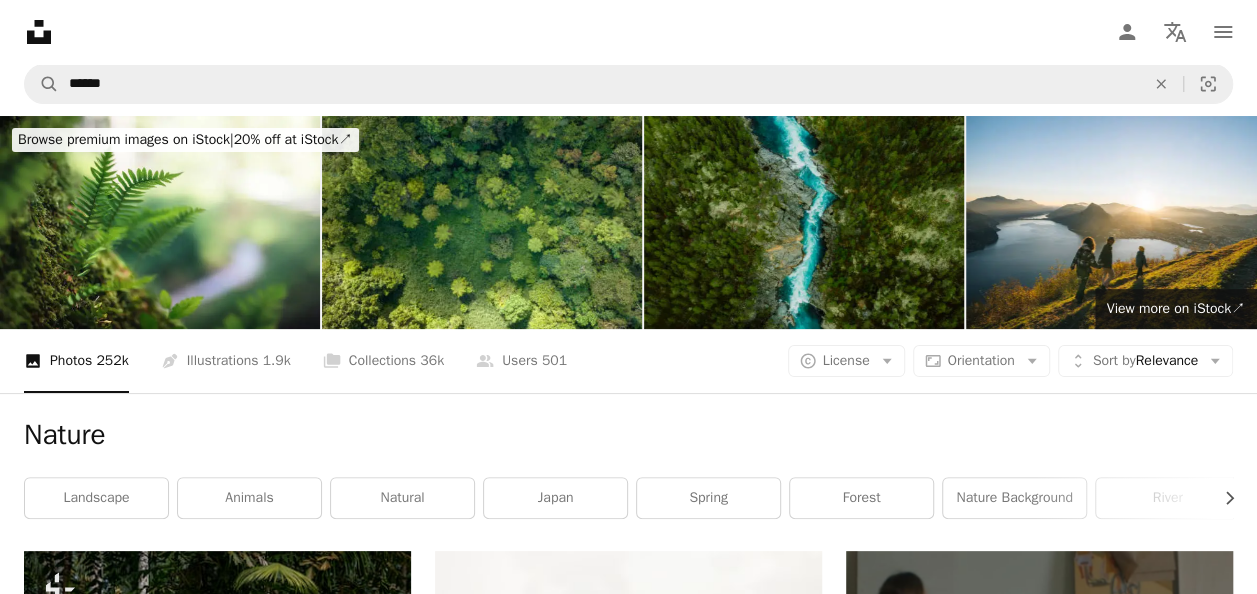 click on "Load more" at bounding box center [628, 4850] 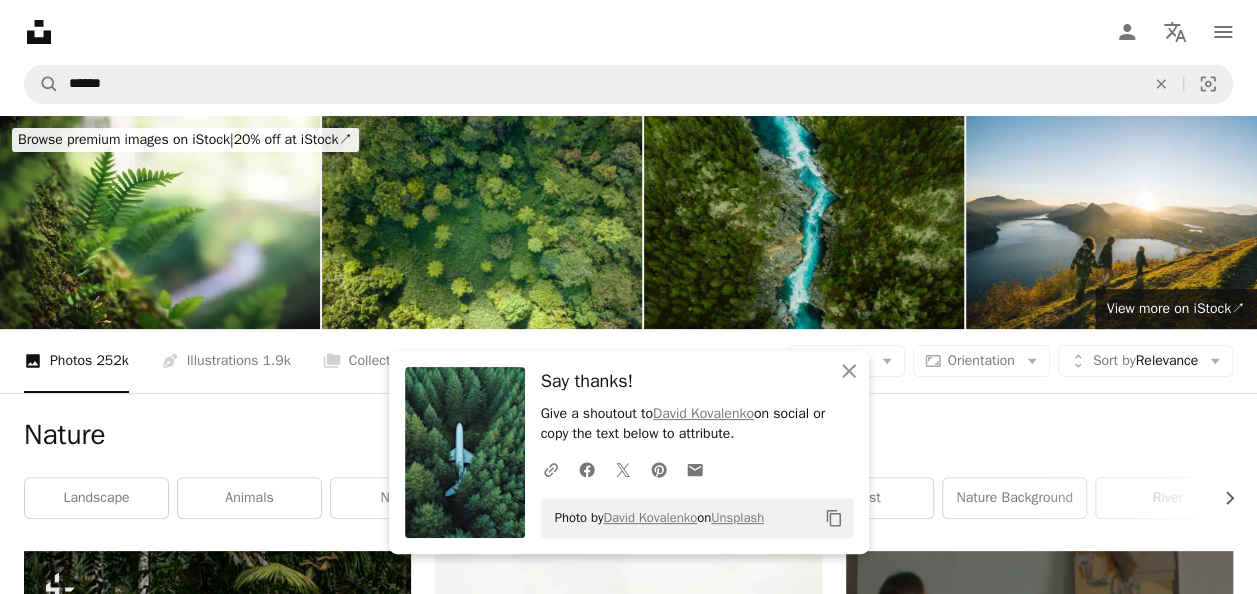 scroll, scrollTop: 37801, scrollLeft: 0, axis: vertical 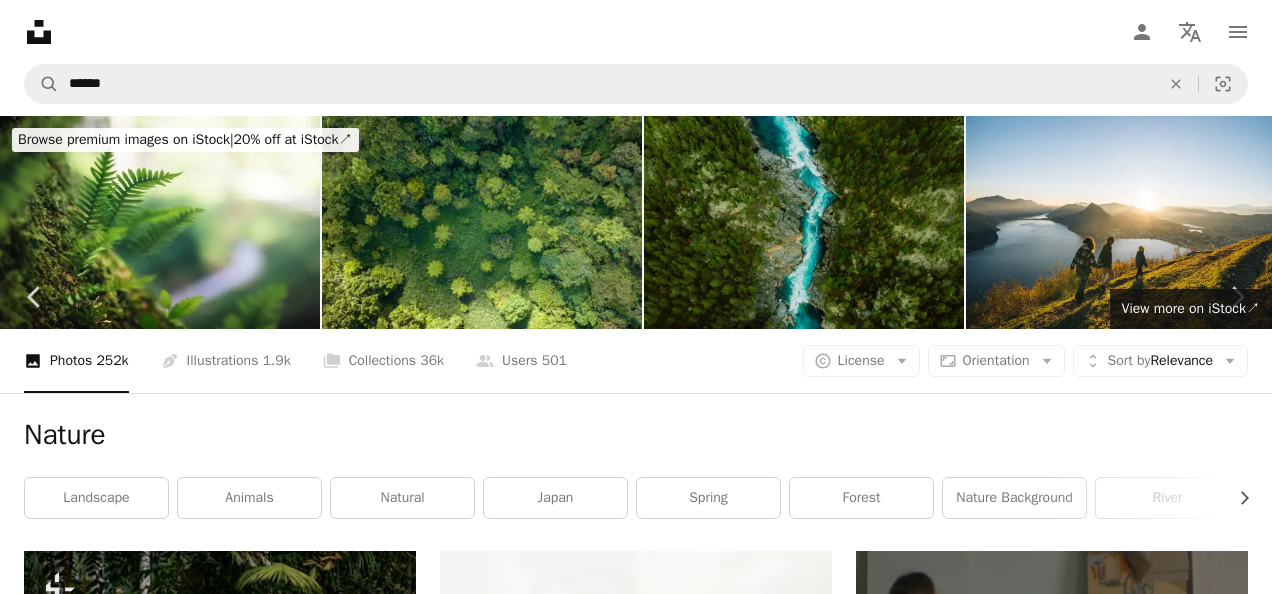 click on "An X shape" at bounding box center [20, 20] 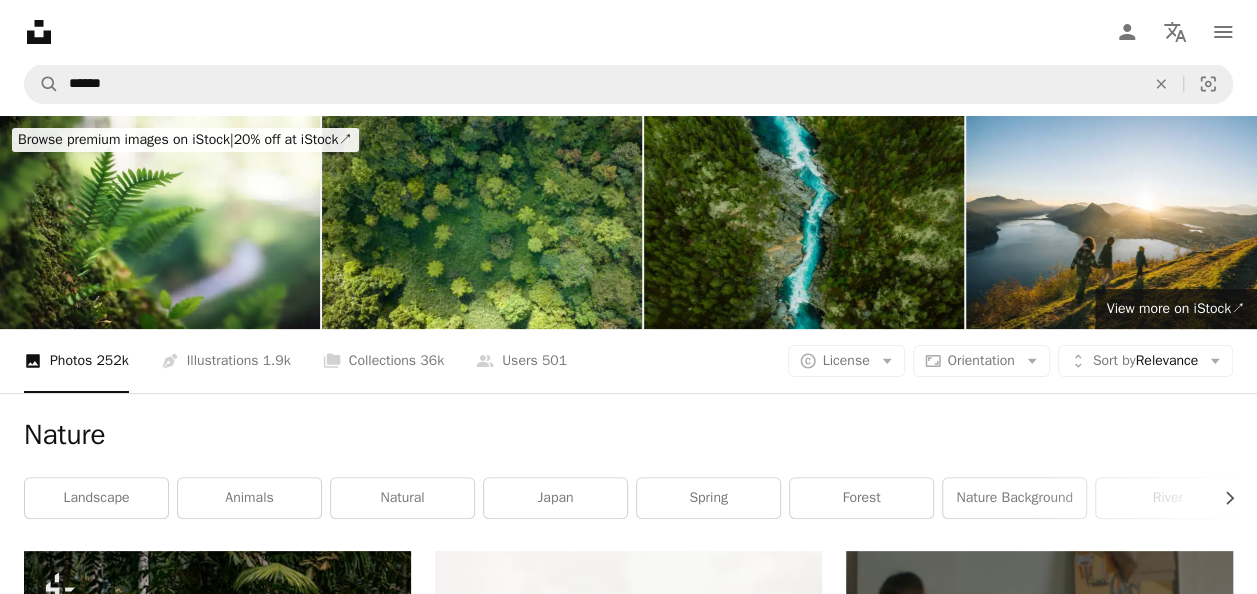 scroll, scrollTop: 66914, scrollLeft: 0, axis: vertical 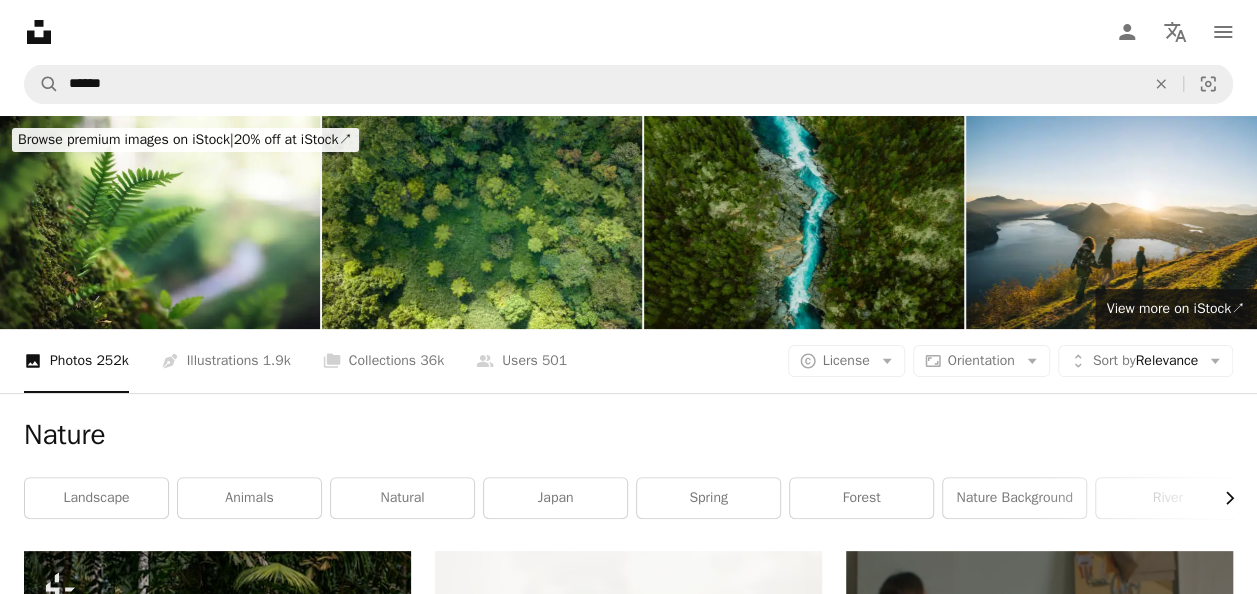 click 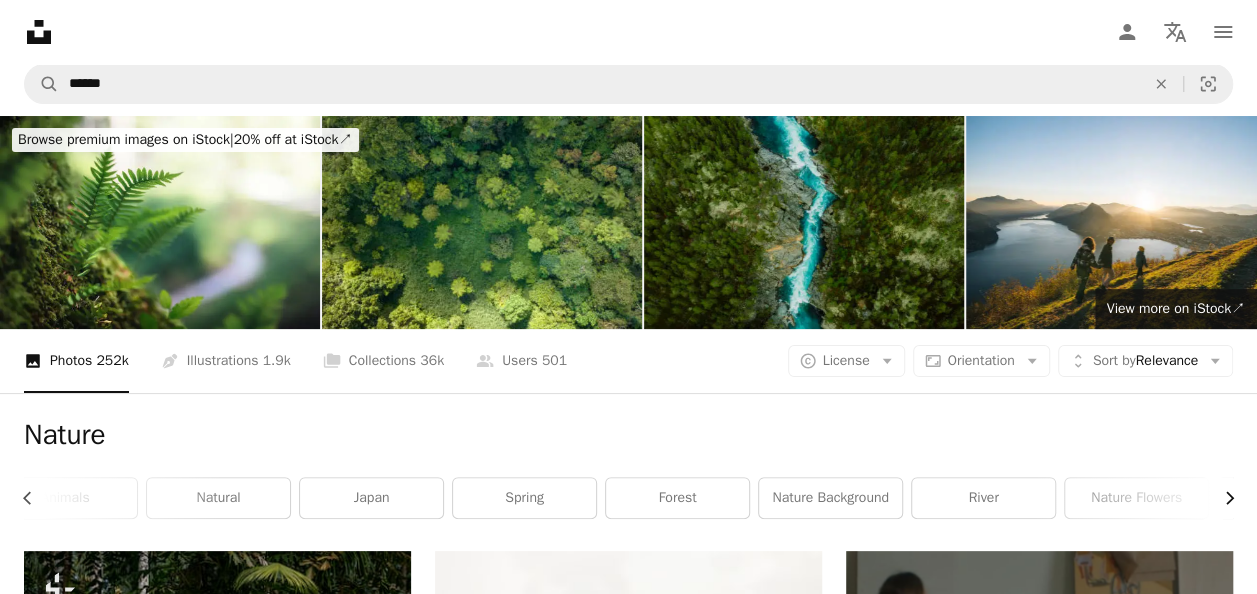scroll, scrollTop: 0, scrollLeft: 300, axis: horizontal 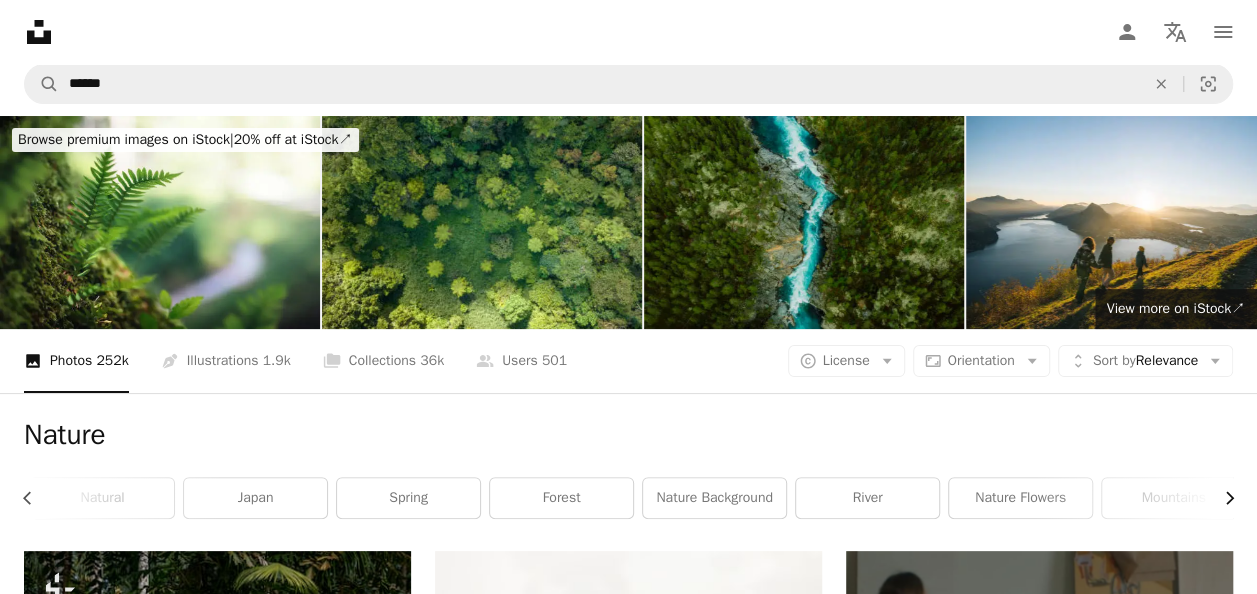 click 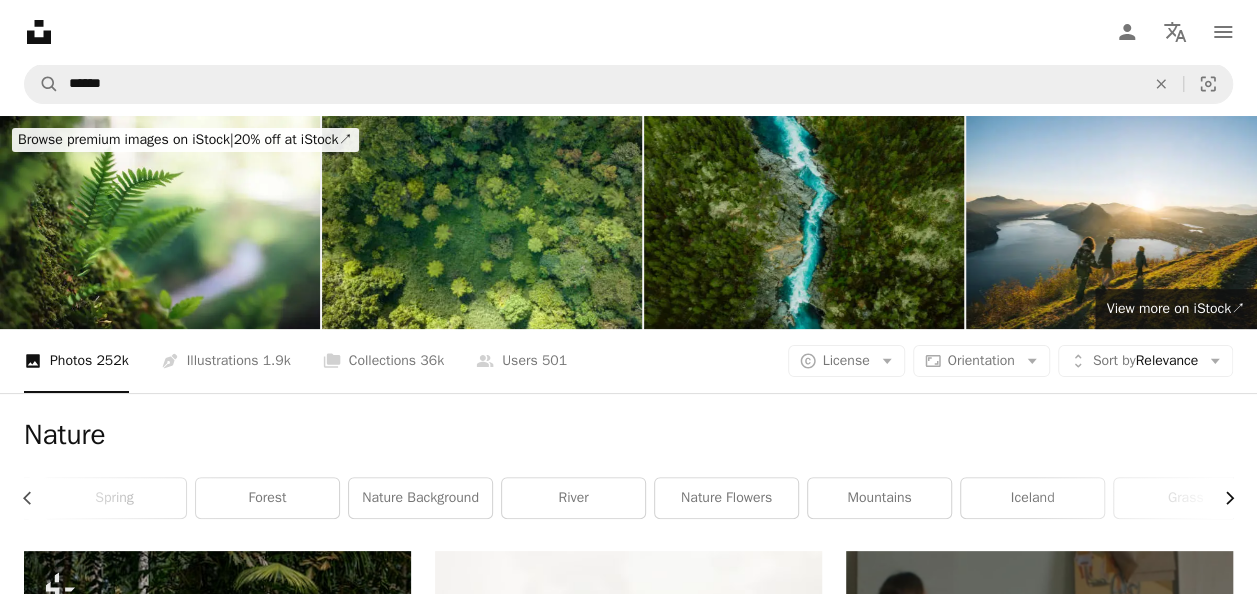 scroll, scrollTop: 0, scrollLeft: 600, axis: horizontal 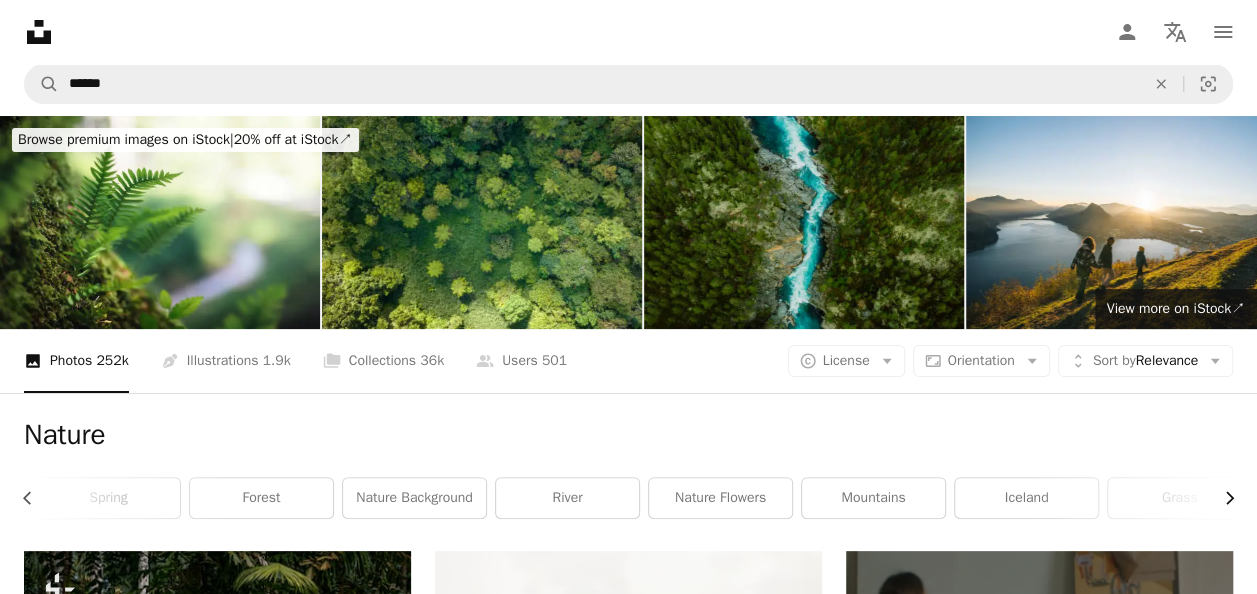 click 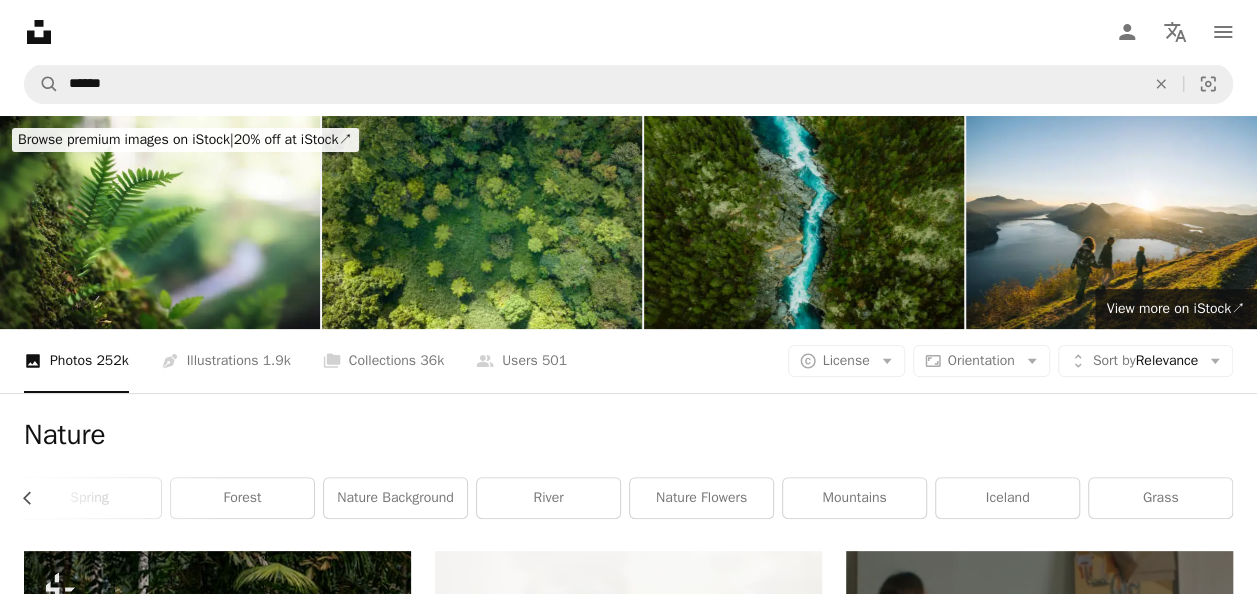 click on "grass" at bounding box center (1160, 498) 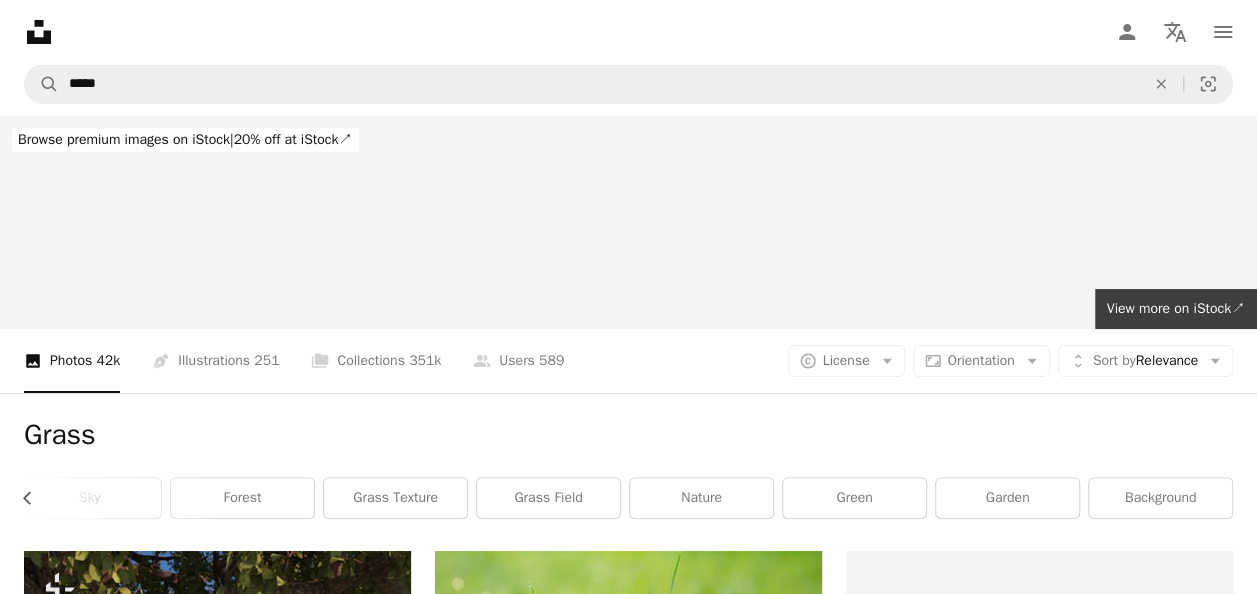 scroll, scrollTop: 0, scrollLeft: 466, axis: horizontal 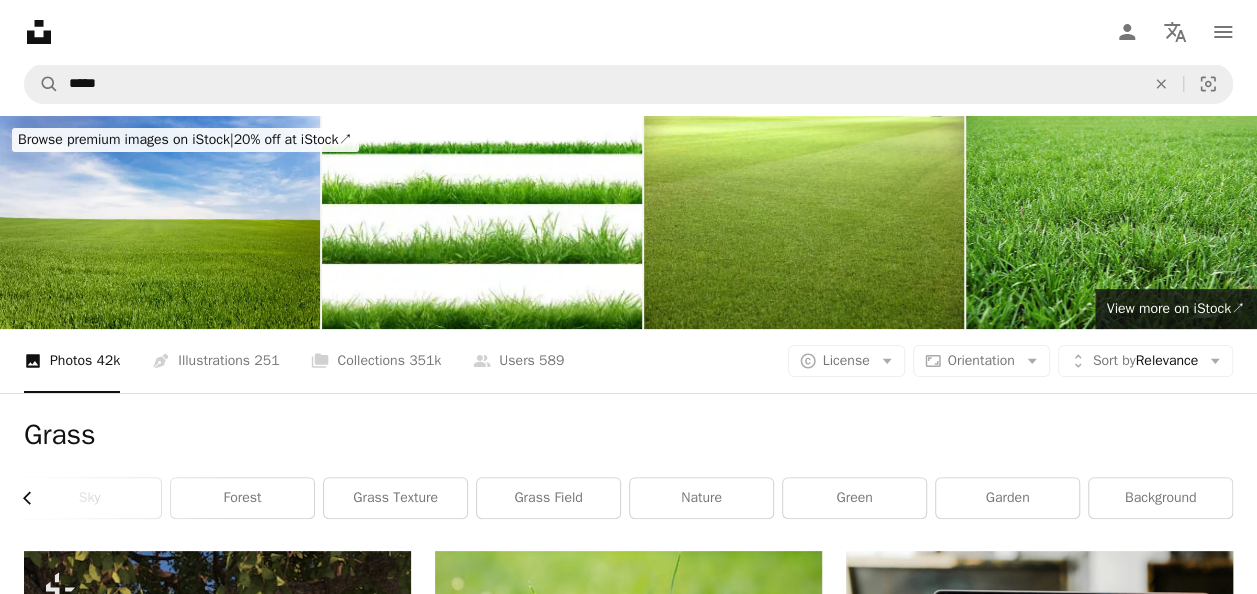 click on "Chevron left" 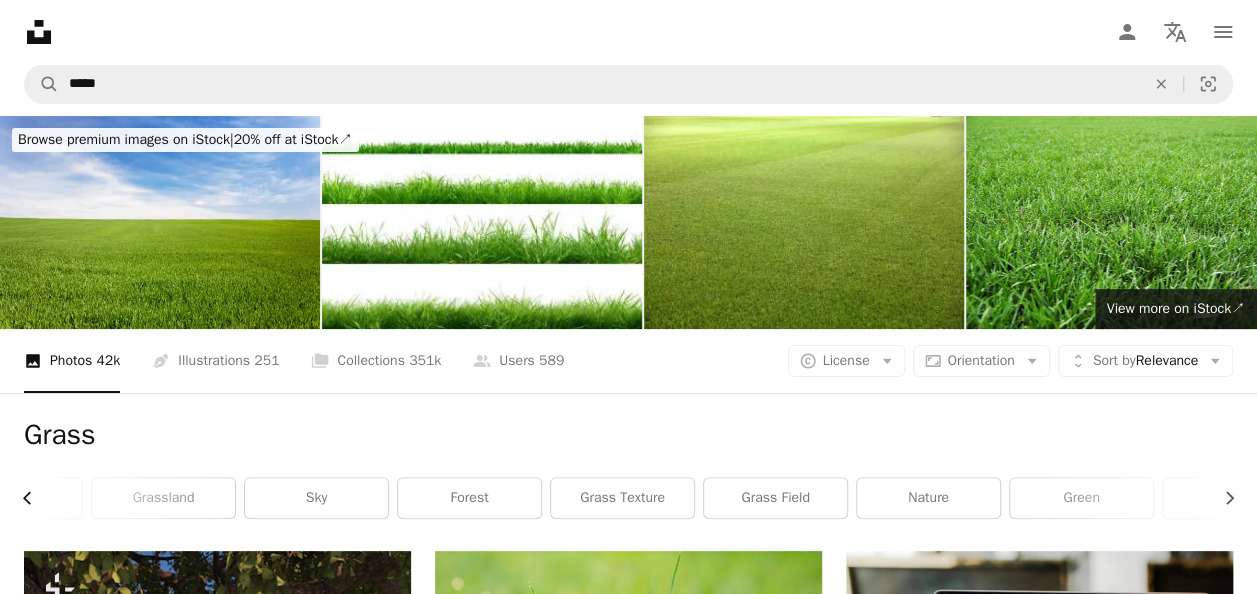 scroll, scrollTop: 0, scrollLeft: 166, axis: horizontal 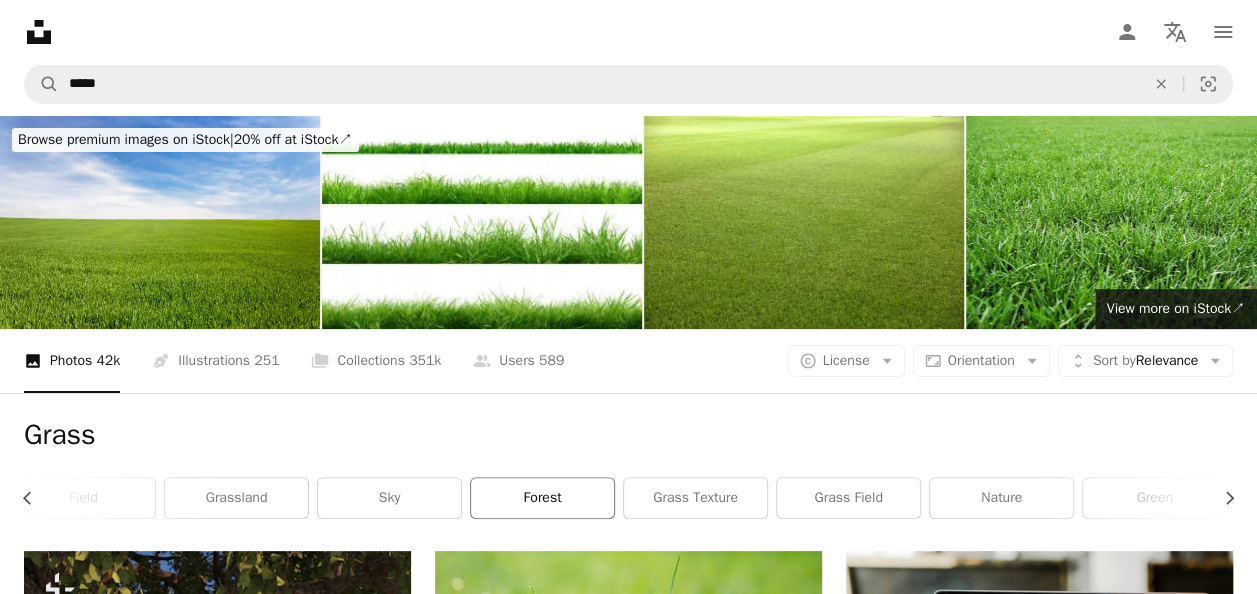 click on "forest" at bounding box center [542, 498] 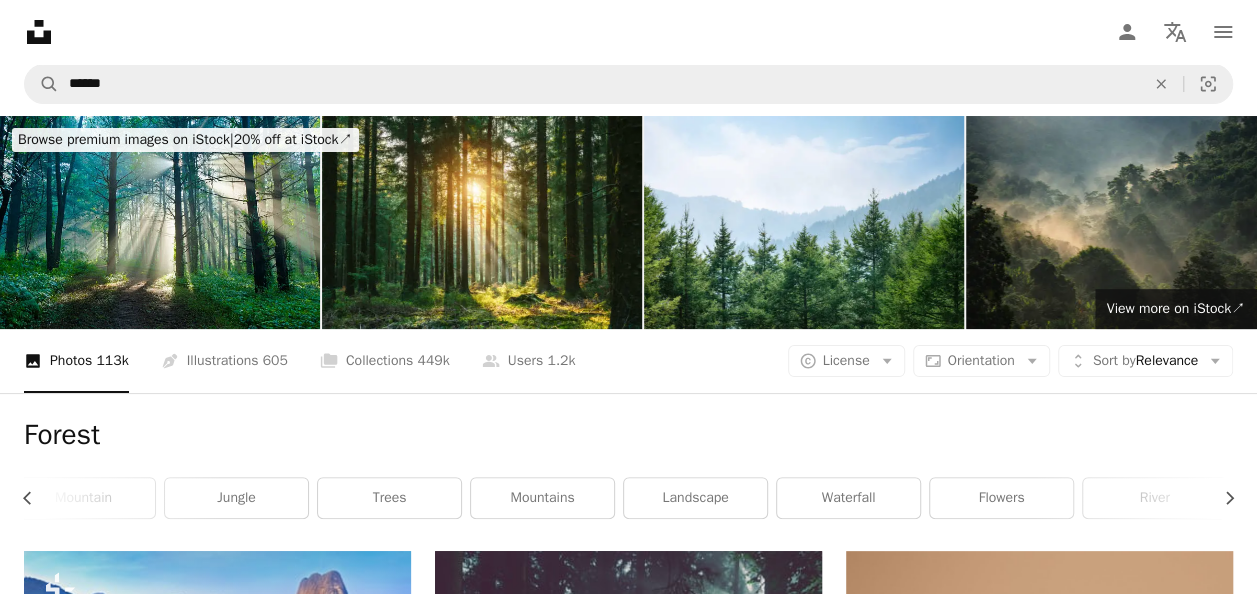 scroll, scrollTop: 84, scrollLeft: 0, axis: vertical 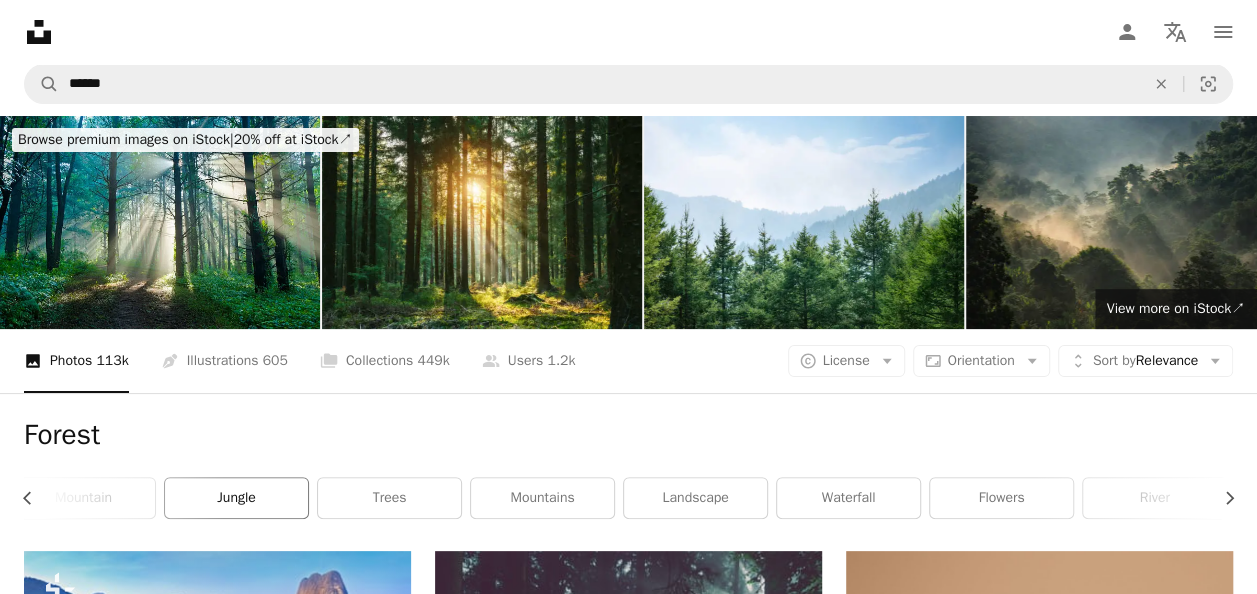 click on "jungle" at bounding box center [236, 498] 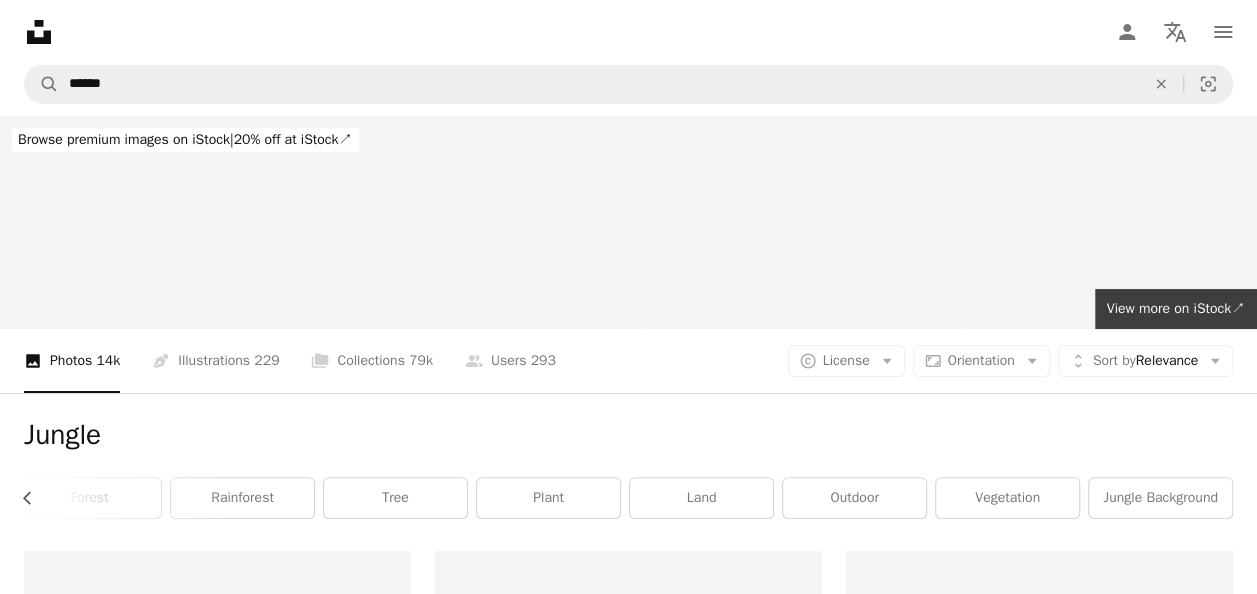 scroll, scrollTop: 0, scrollLeft: 0, axis: both 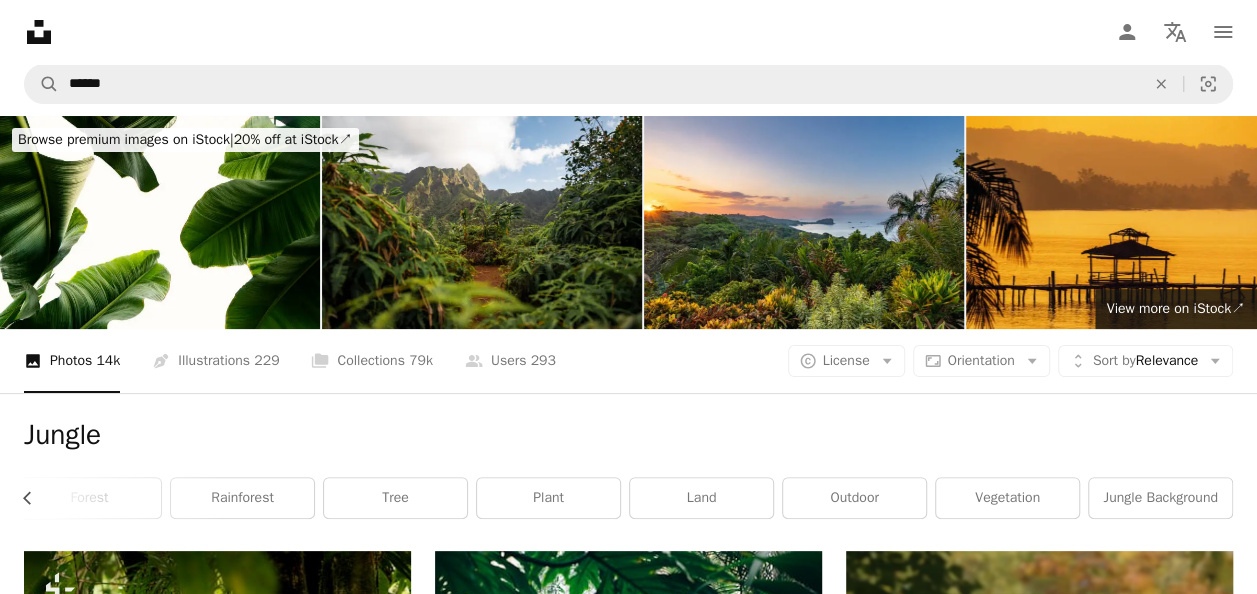 click on "Arrow pointing down" 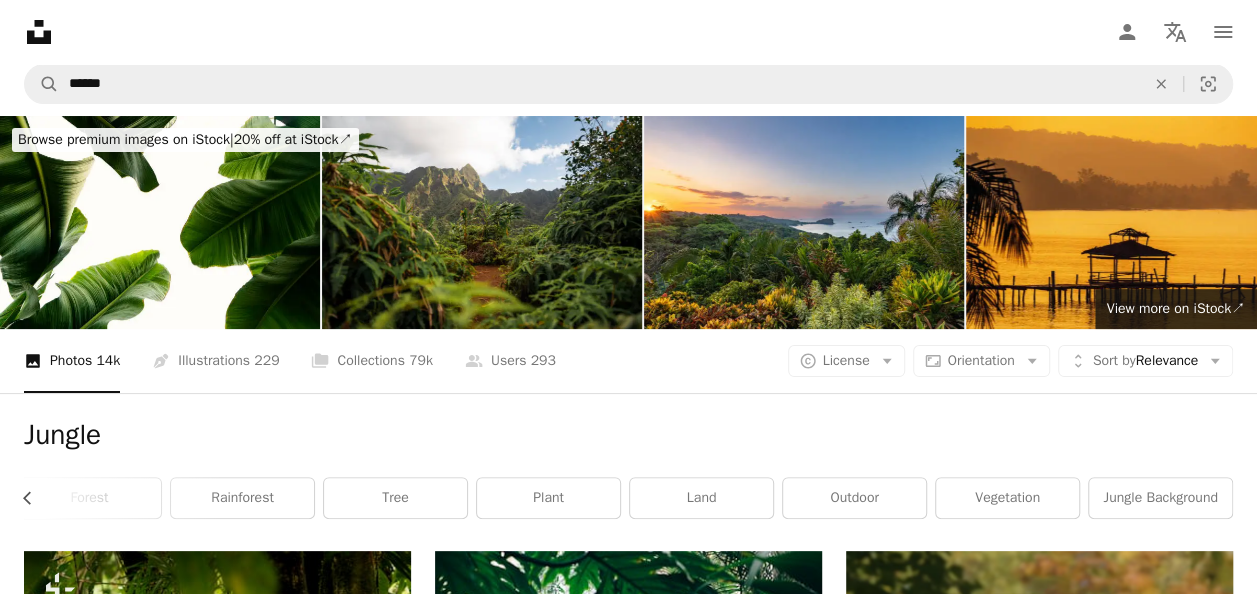 scroll, scrollTop: 144, scrollLeft: 0, axis: vertical 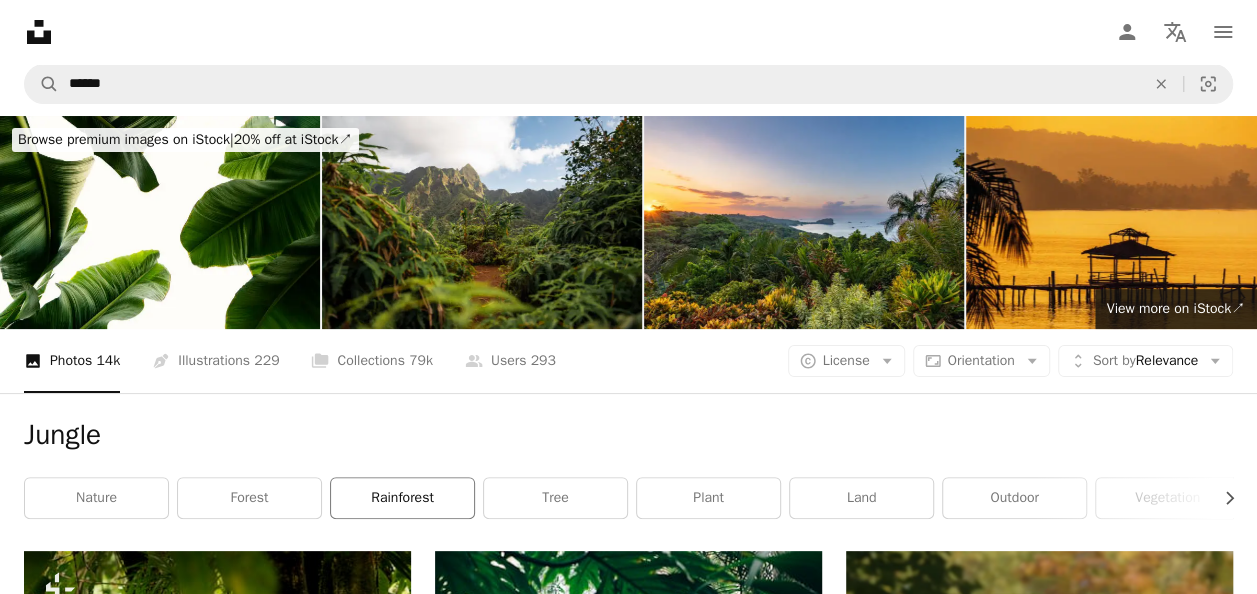 click on "rainforest" at bounding box center [402, 498] 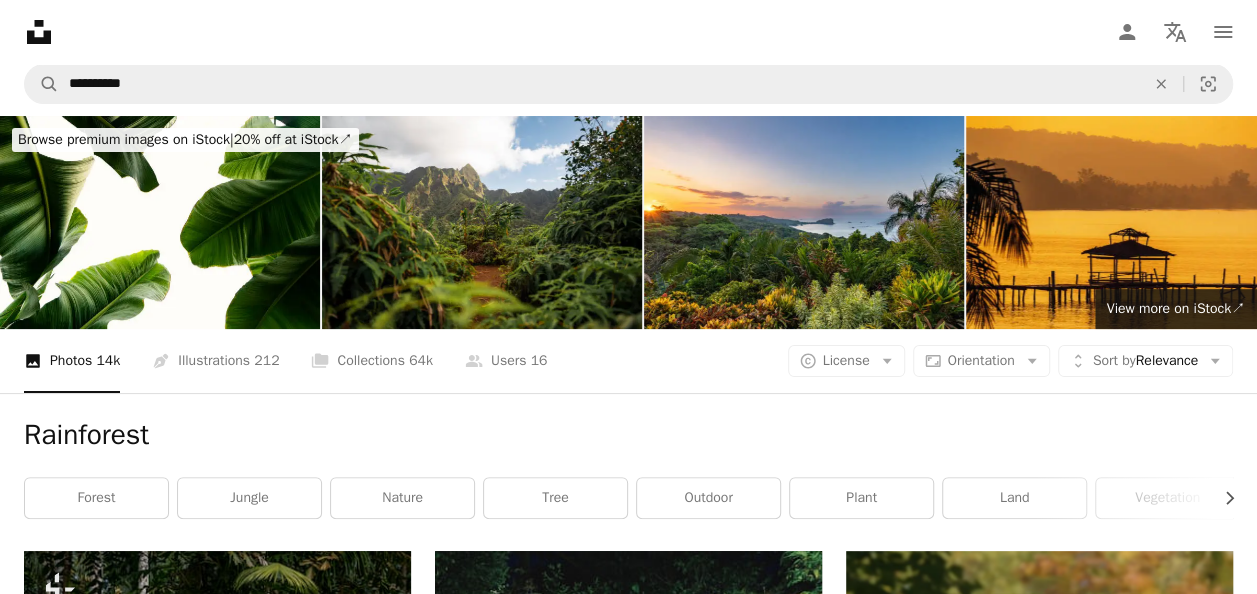 scroll, scrollTop: 1671, scrollLeft: 0, axis: vertical 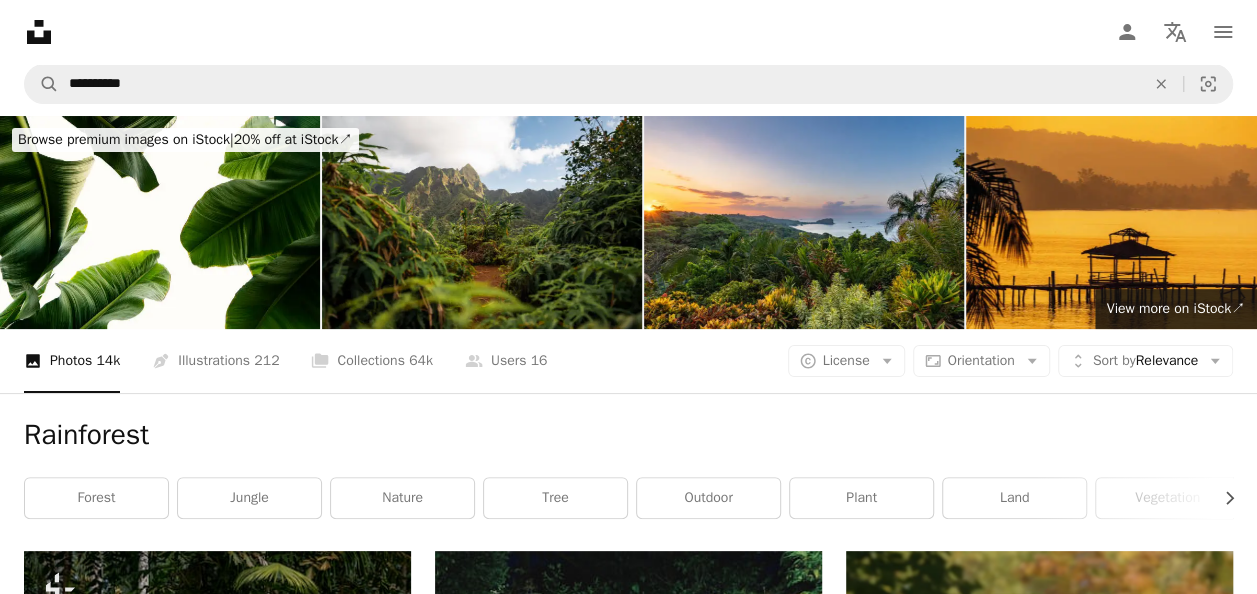 click on "Arrow pointing down" at bounding box center [782, 2237] 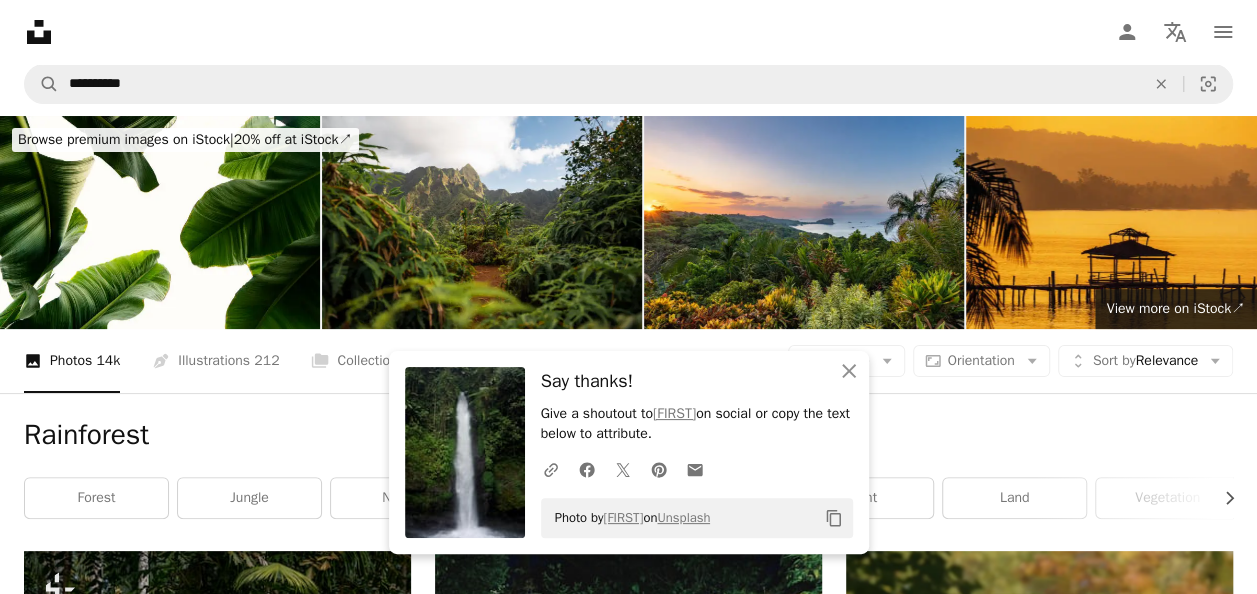 click at bounding box center (628, 2015) 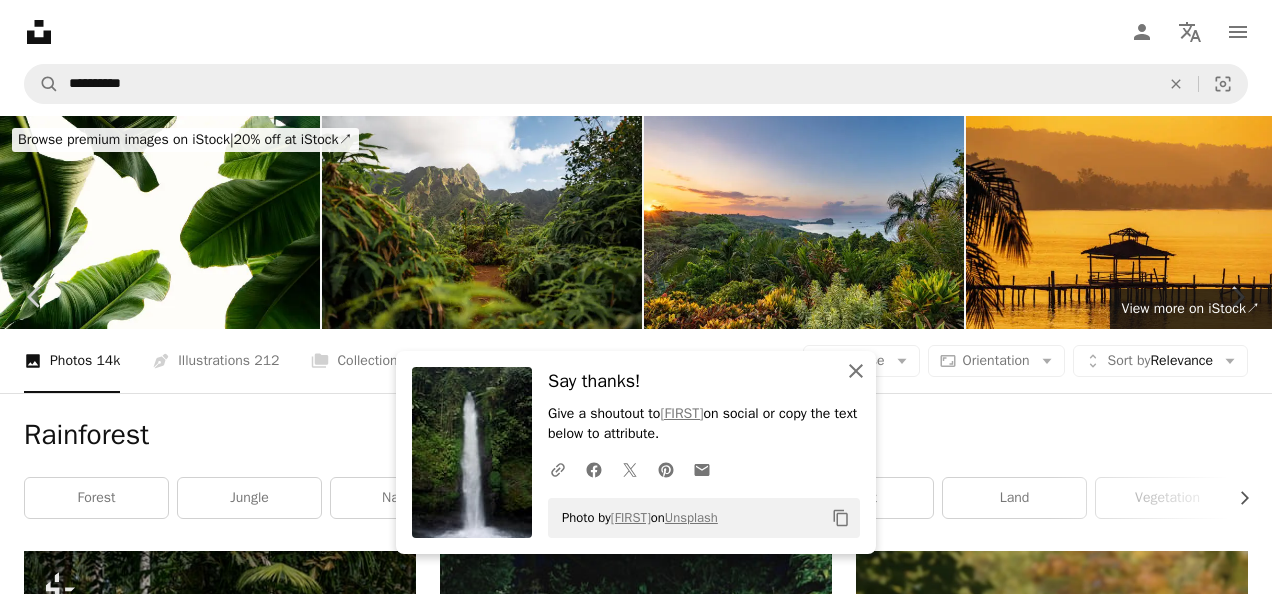 click on "An X shape" 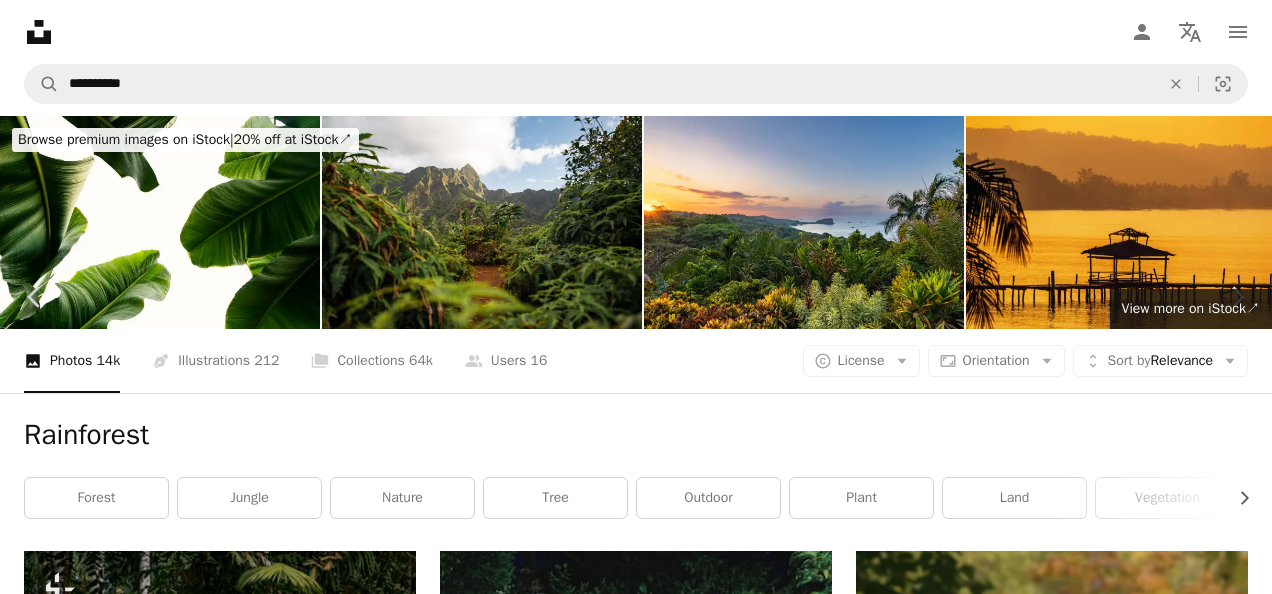 click on "An X shape" at bounding box center [20, 20] 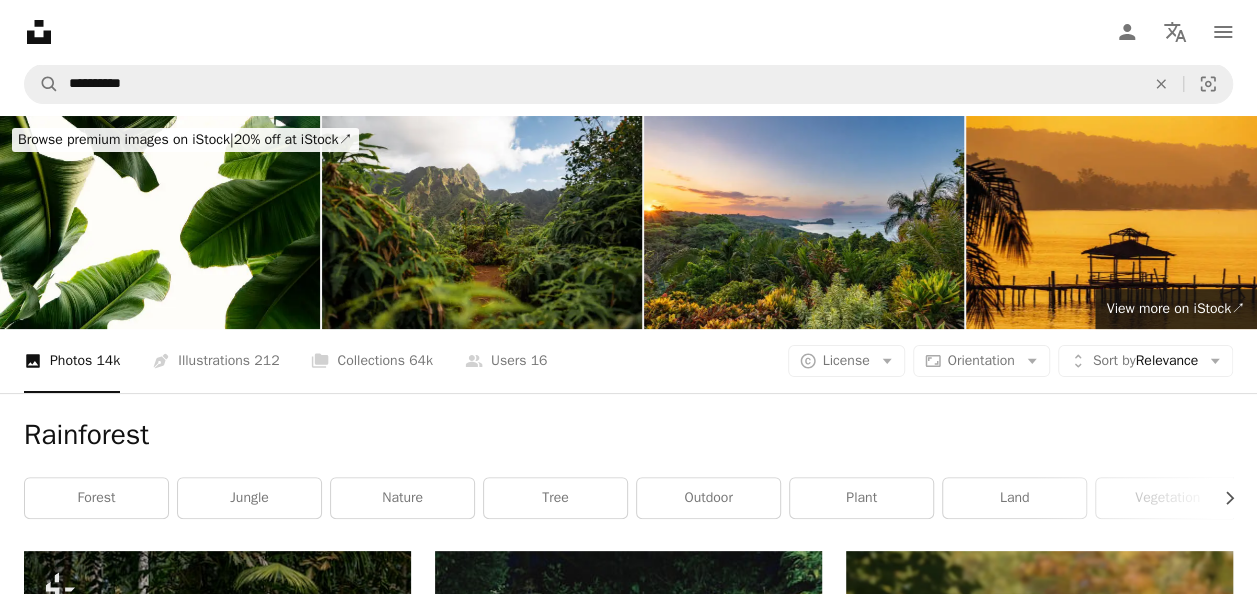 scroll, scrollTop: 0, scrollLeft: 0, axis: both 